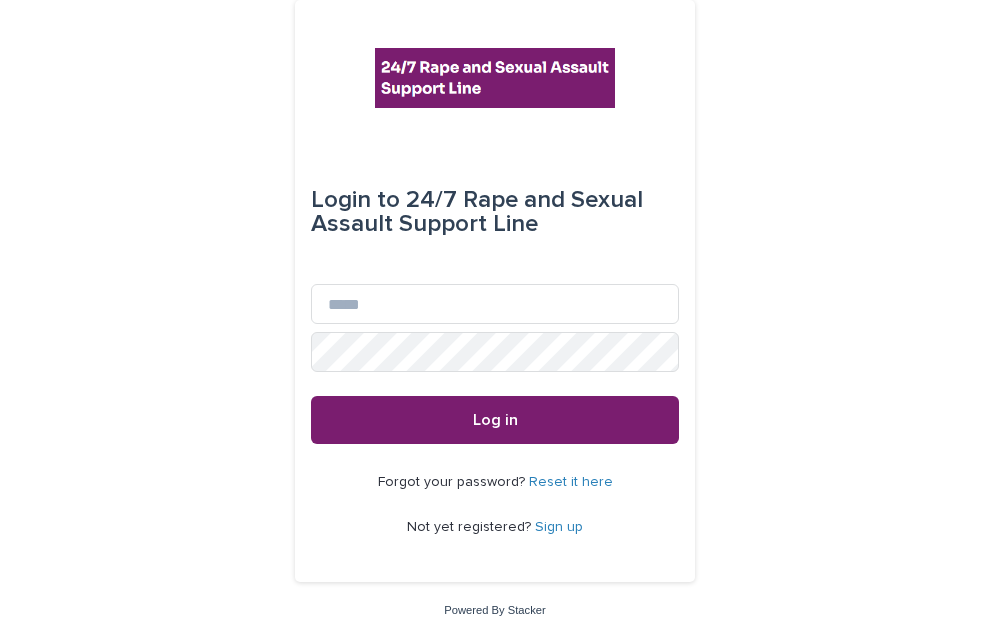 scroll, scrollTop: 0, scrollLeft: 0, axis: both 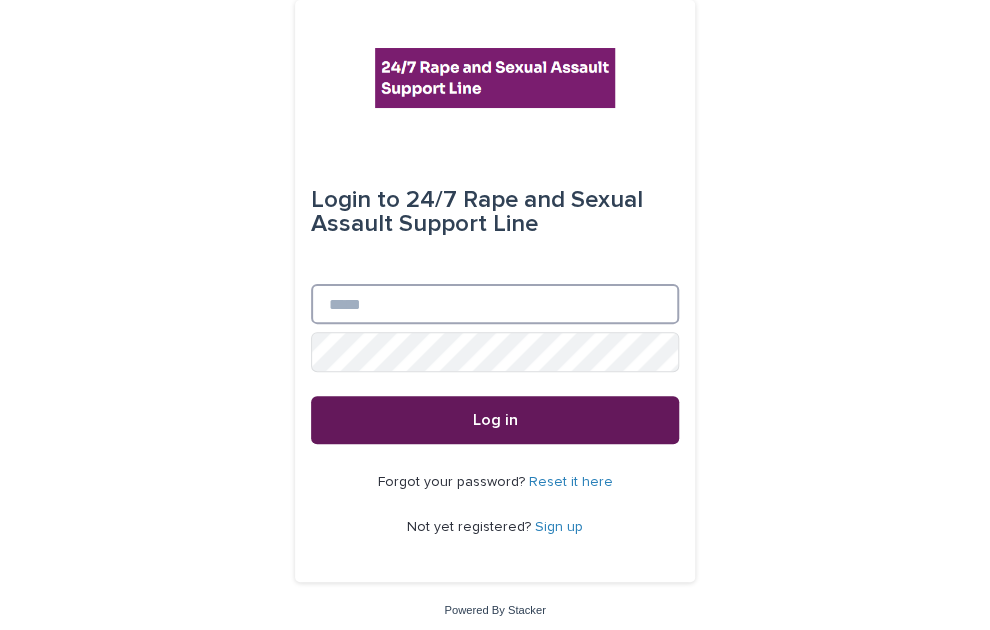 type on "**********" 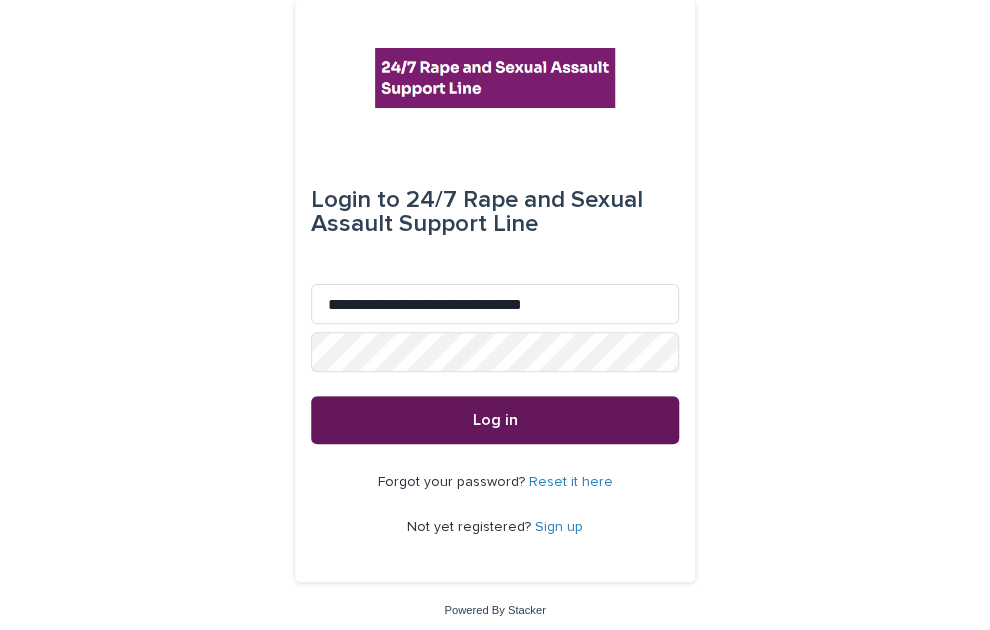 click on "Log in" at bounding box center (495, 420) 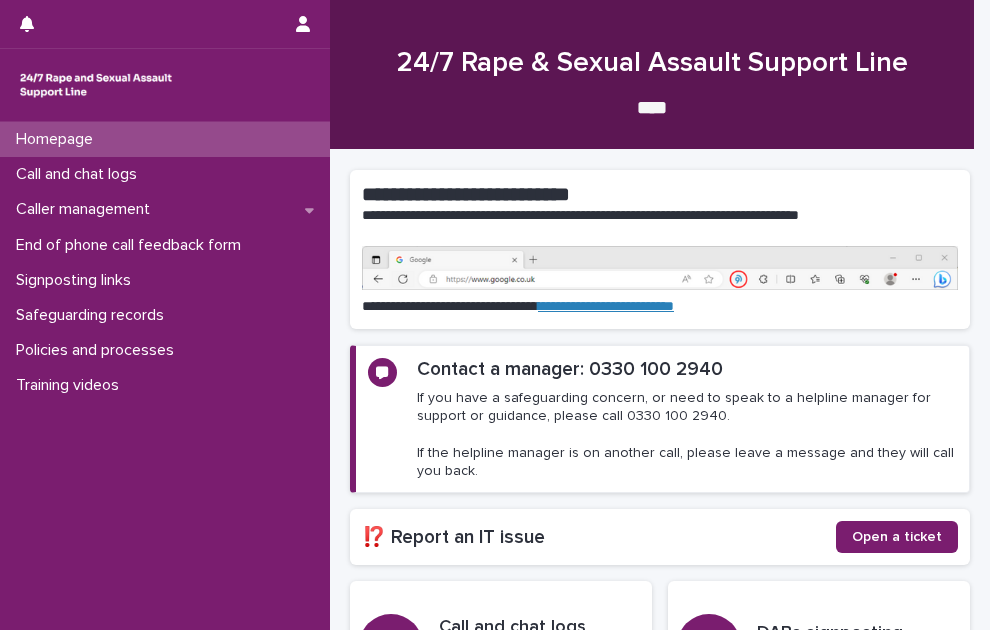scroll, scrollTop: 0, scrollLeft: 0, axis: both 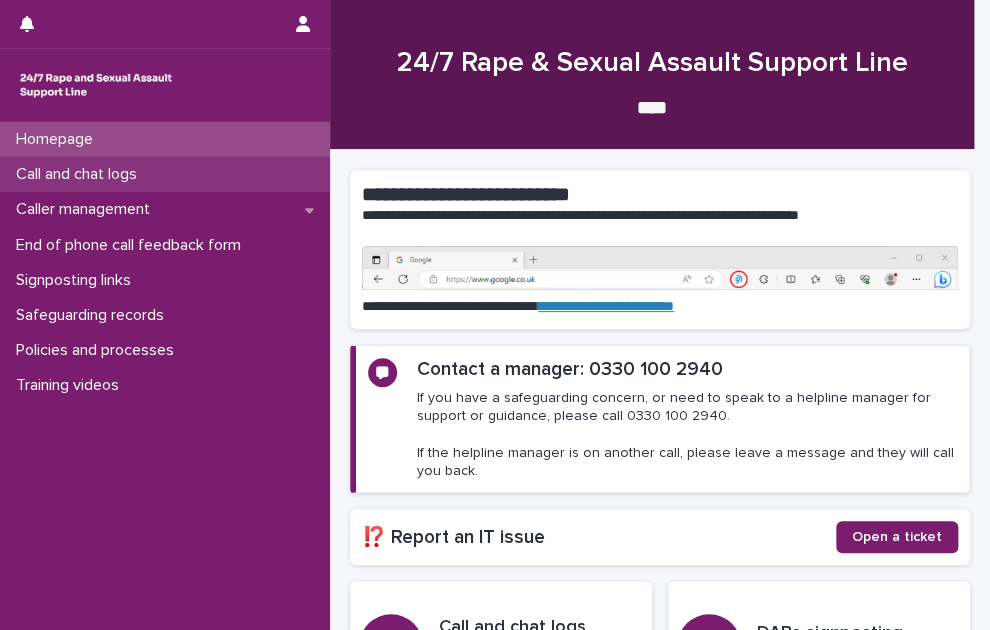 click on "Call and chat logs" at bounding box center (80, 174) 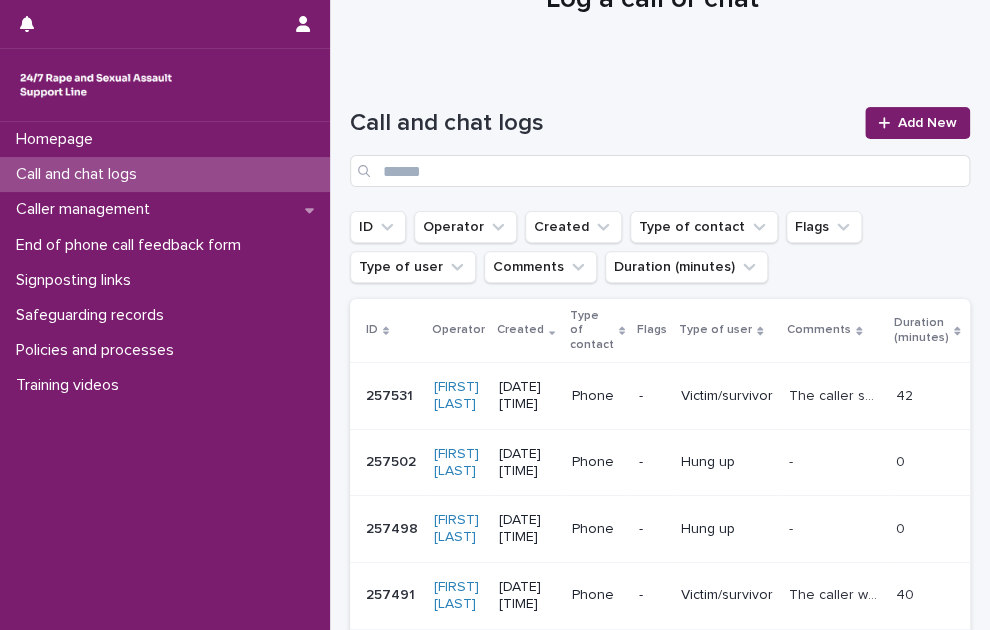 scroll, scrollTop: 0, scrollLeft: 0, axis: both 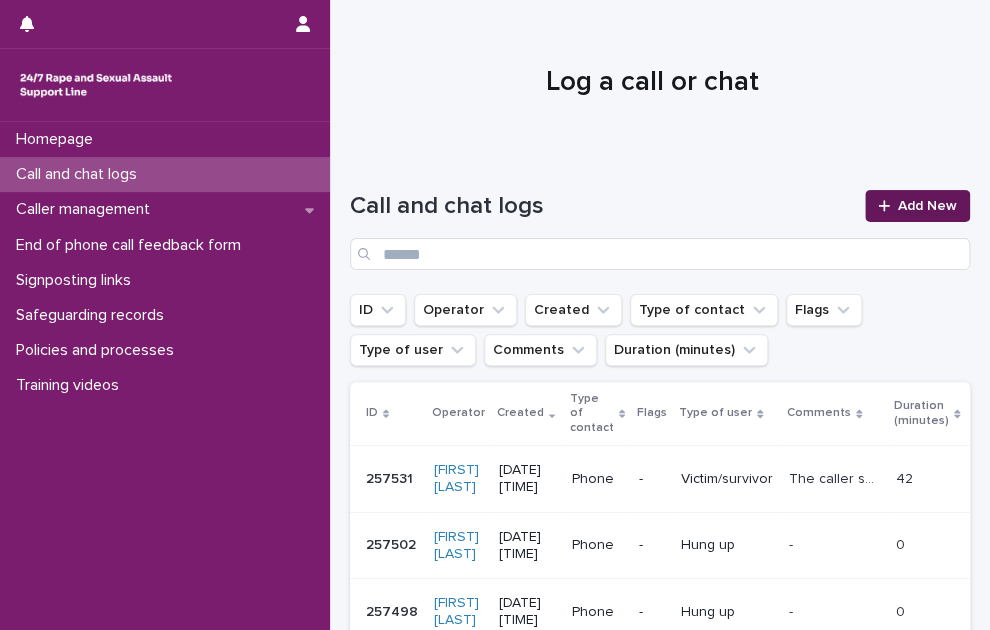 click on "Add New" at bounding box center [927, 206] 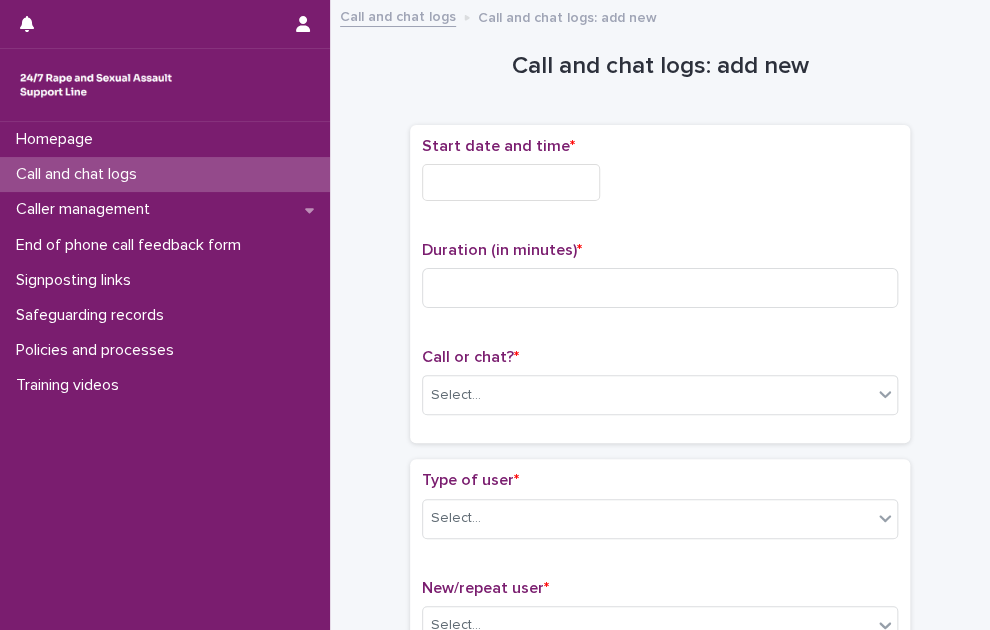 click at bounding box center (511, 182) 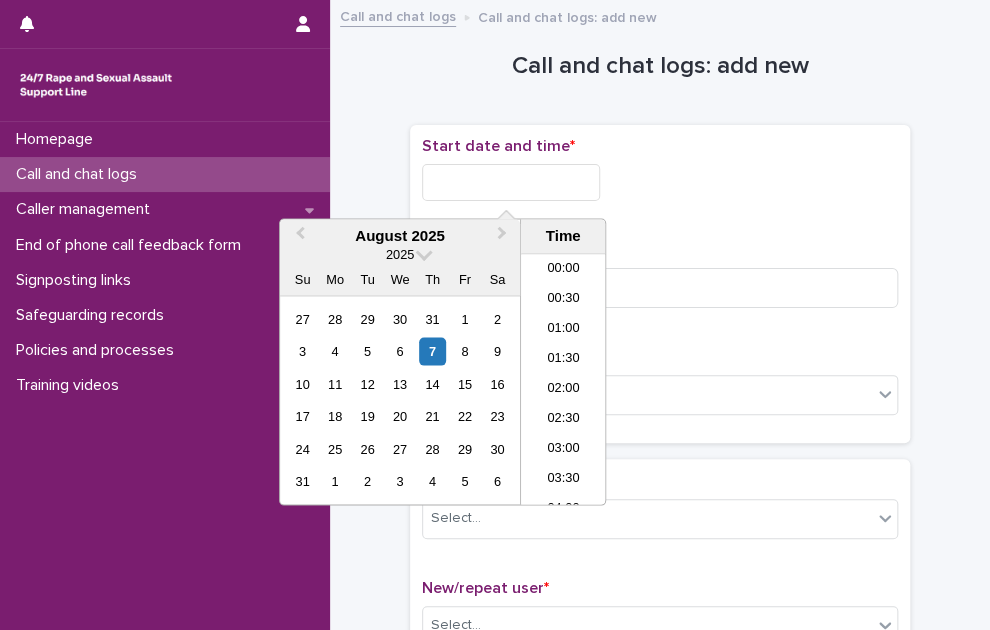 scroll, scrollTop: 880, scrollLeft: 0, axis: vertical 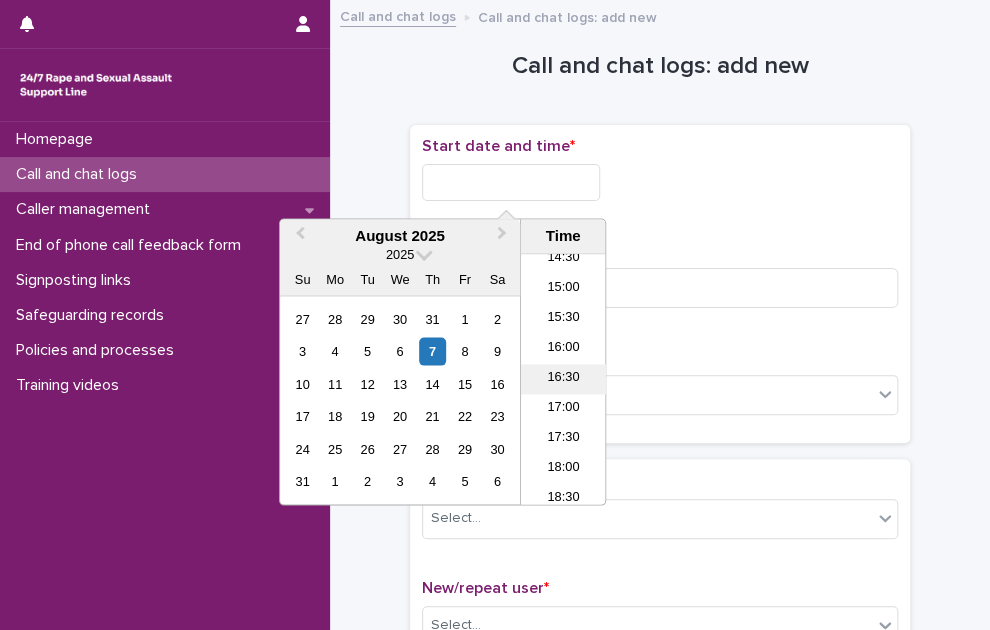 click on "16:30" at bounding box center [563, 380] 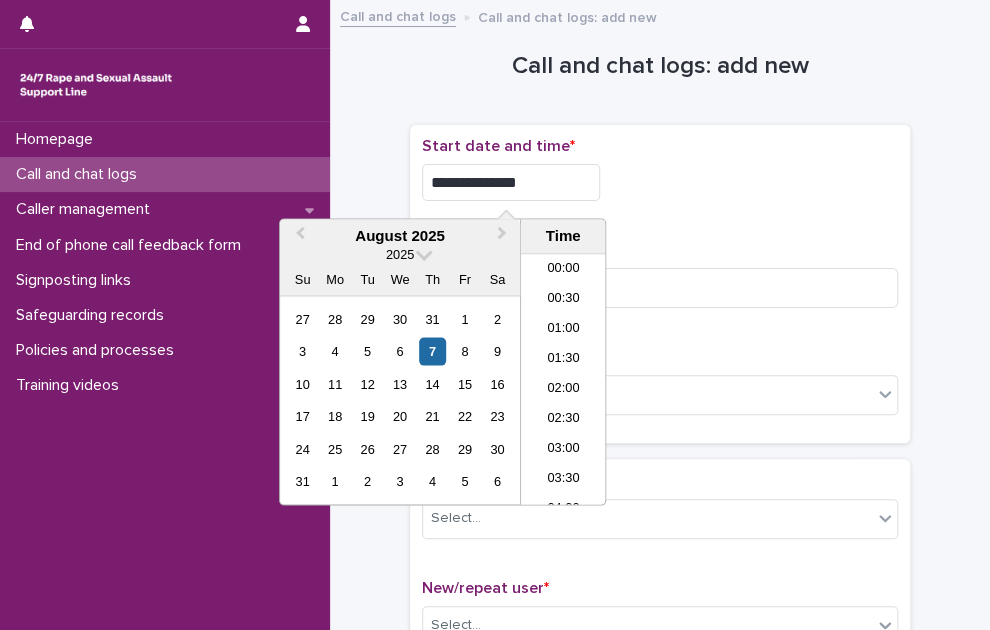 click on "**********" at bounding box center [511, 182] 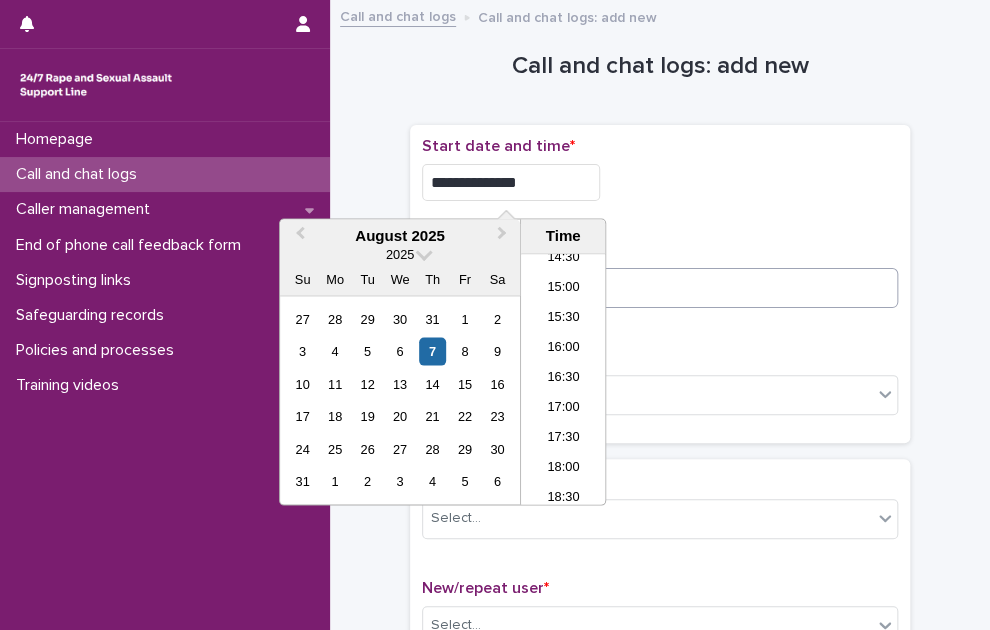 type on "**********" 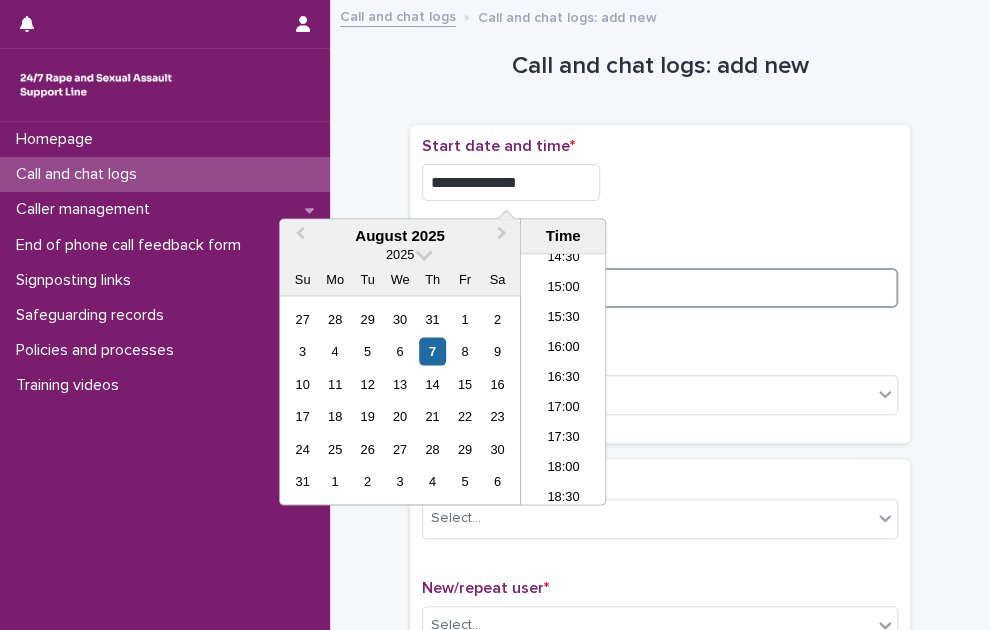 click at bounding box center [660, 288] 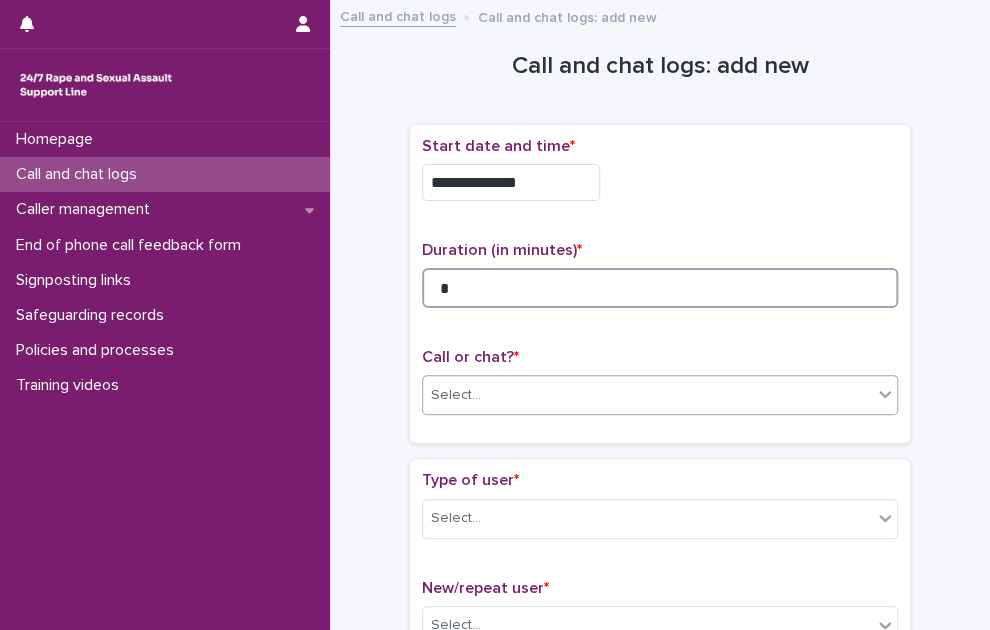 type on "*" 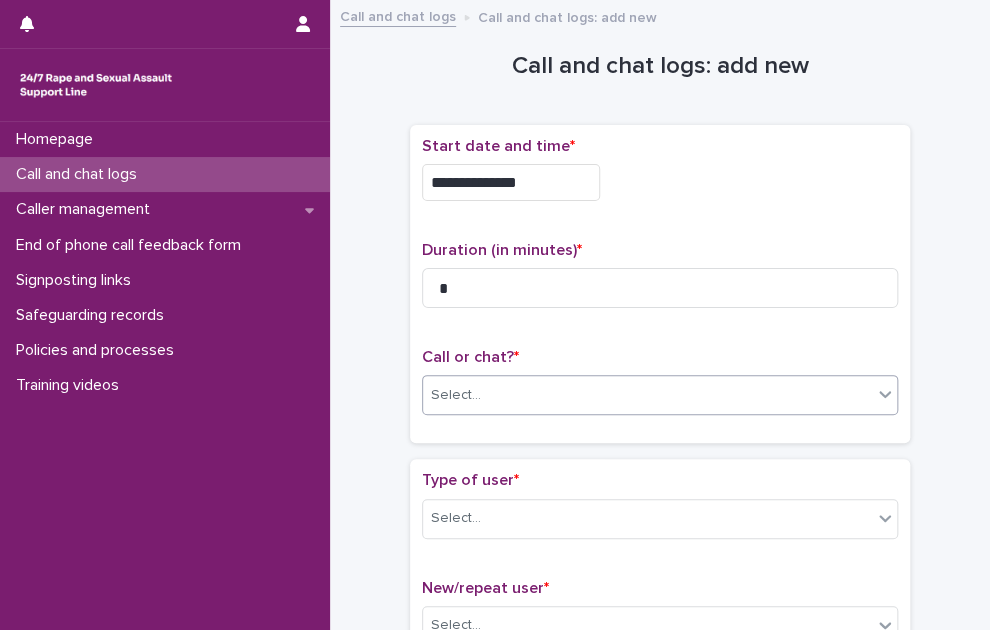 click on "Select..." at bounding box center [647, 395] 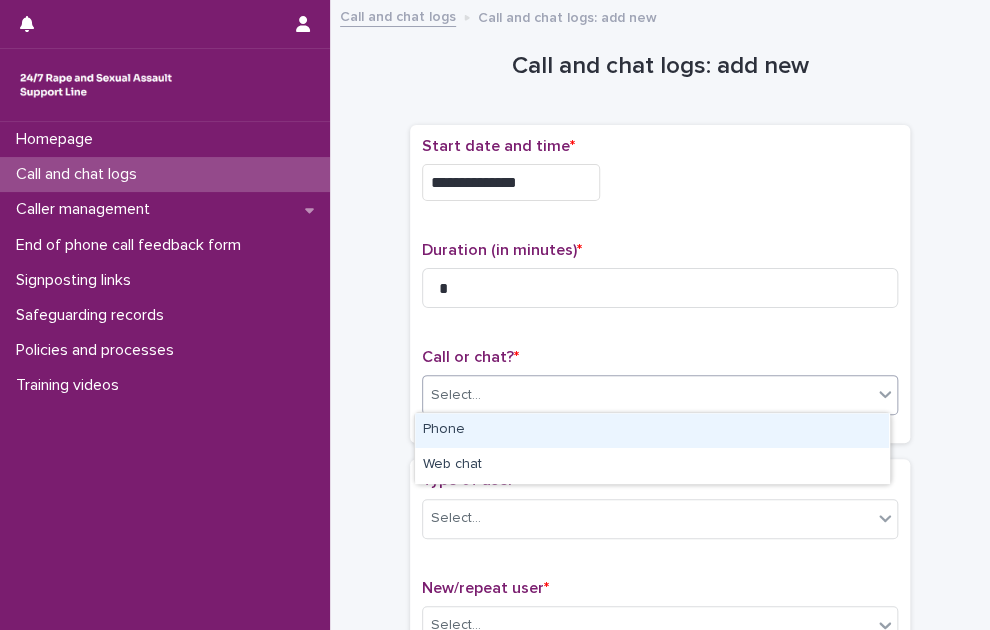 click on "Phone" at bounding box center (652, 430) 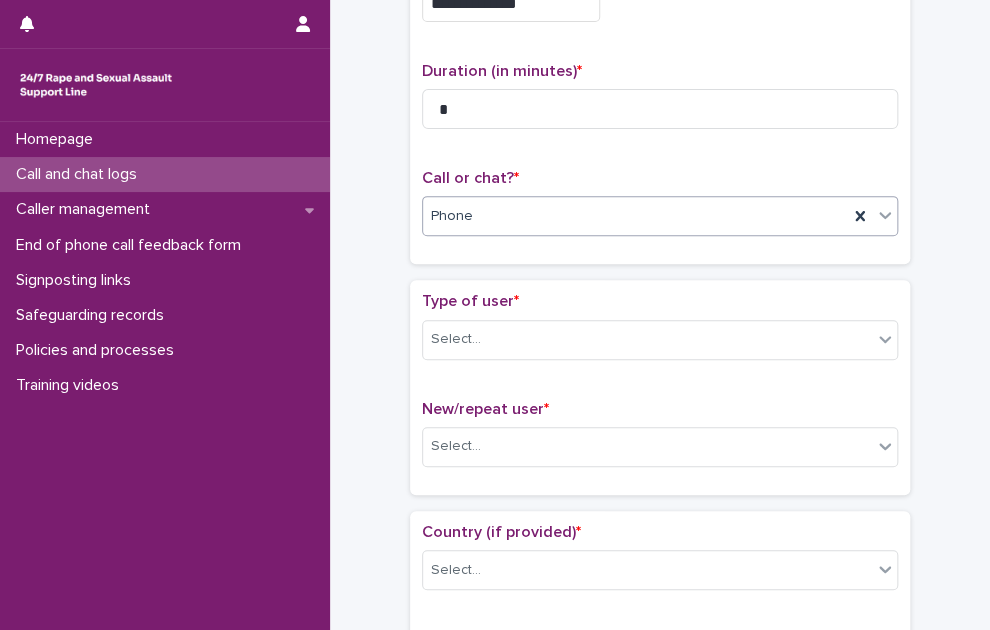 scroll, scrollTop: 200, scrollLeft: 0, axis: vertical 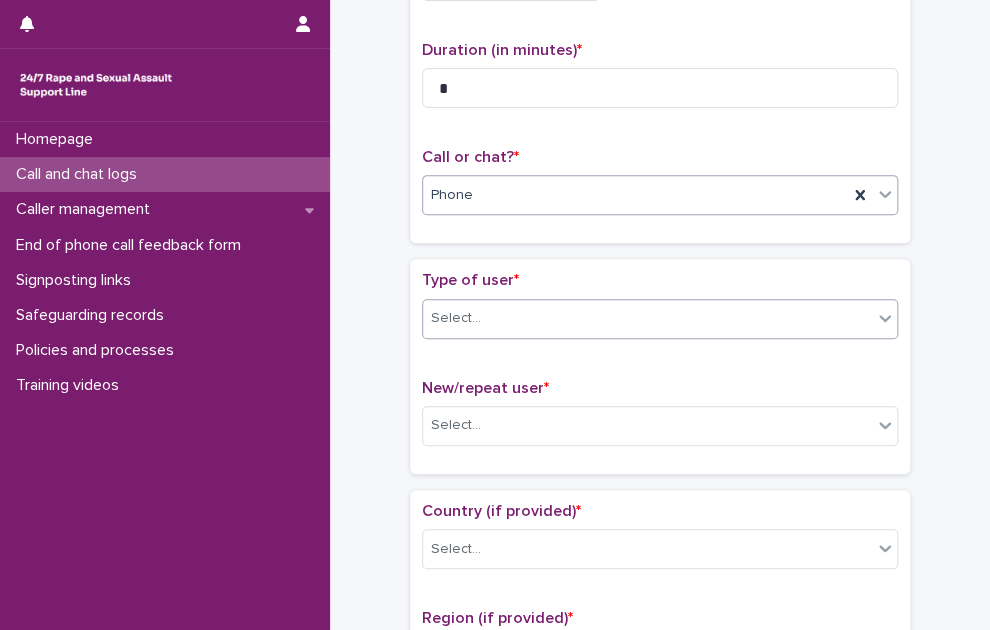 drag, startPoint x: 532, startPoint y: 309, endPoint x: 536, endPoint y: 329, distance: 20.396078 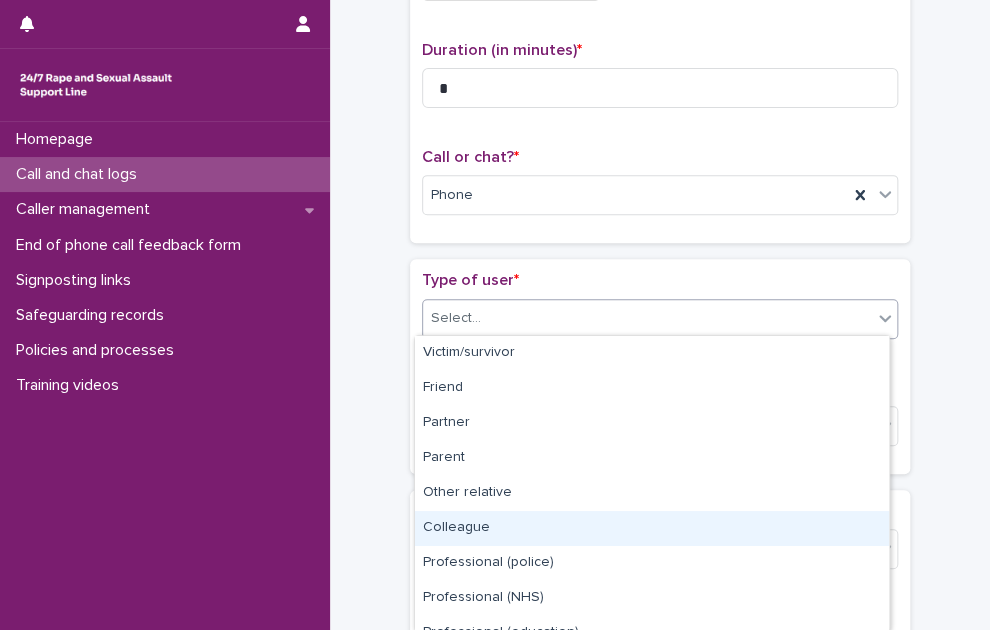 scroll, scrollTop: 229, scrollLeft: 0, axis: vertical 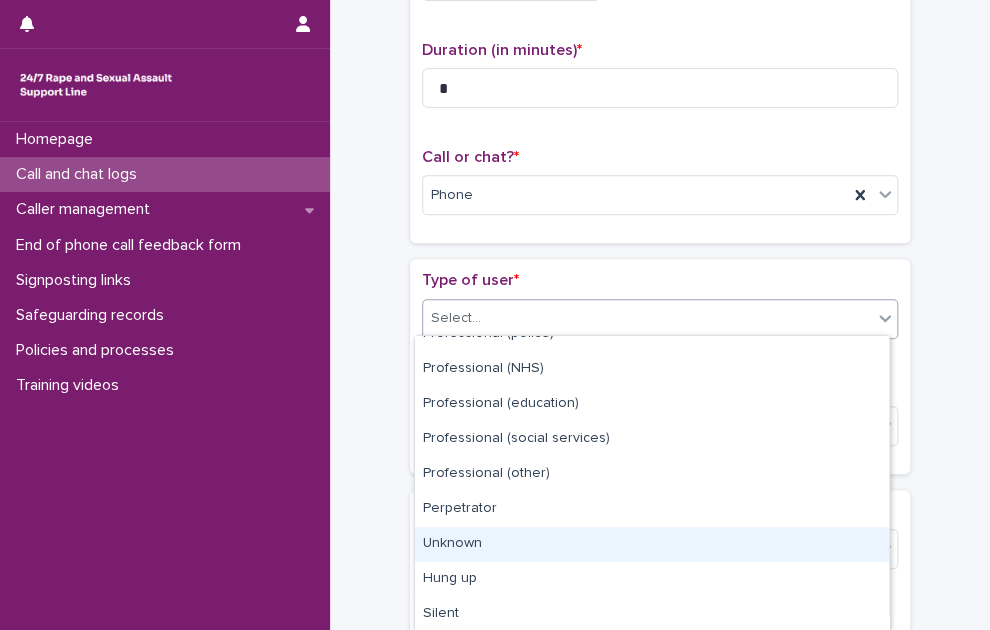 click on "Unknown" at bounding box center [652, 544] 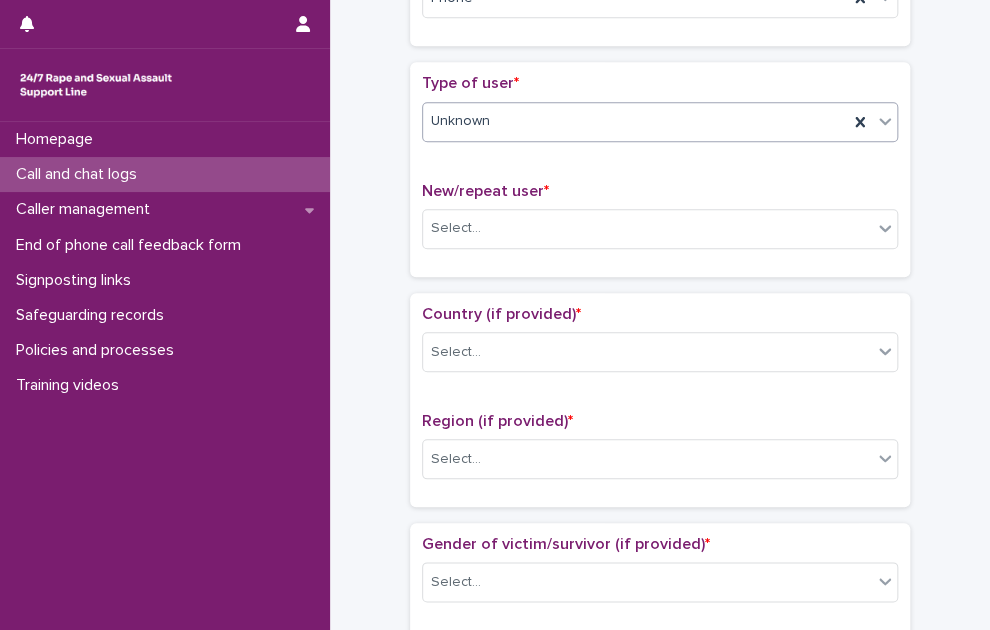 scroll, scrollTop: 400, scrollLeft: 0, axis: vertical 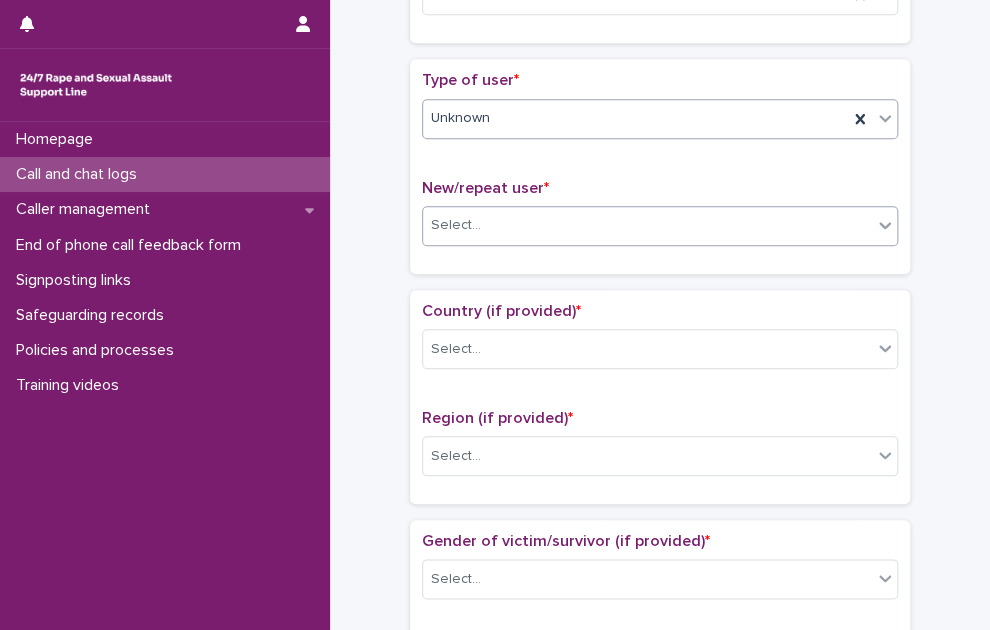 click on "Select..." at bounding box center (456, 225) 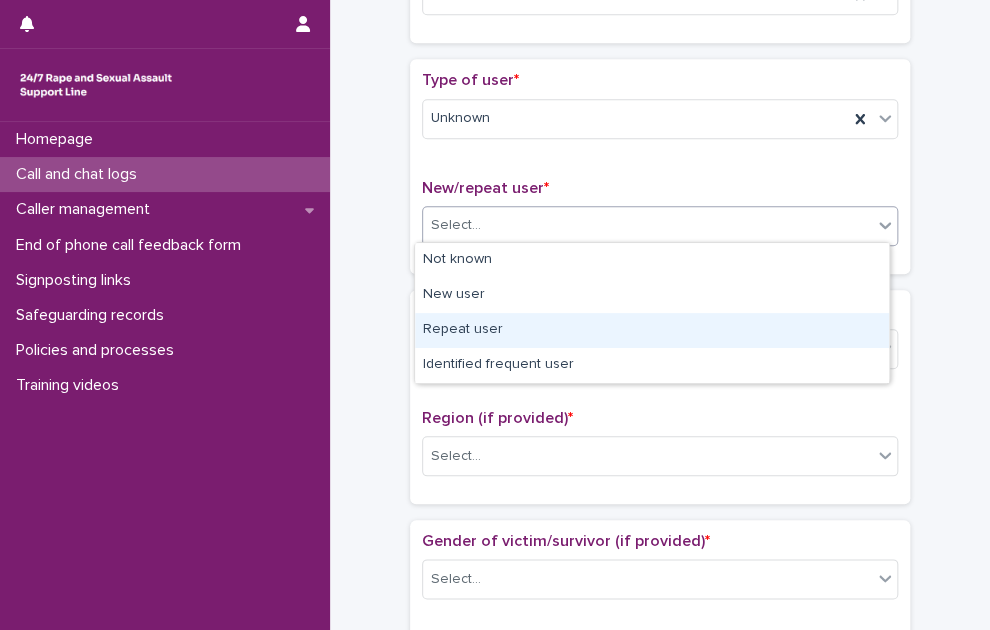 click on "Repeat user" at bounding box center (652, 330) 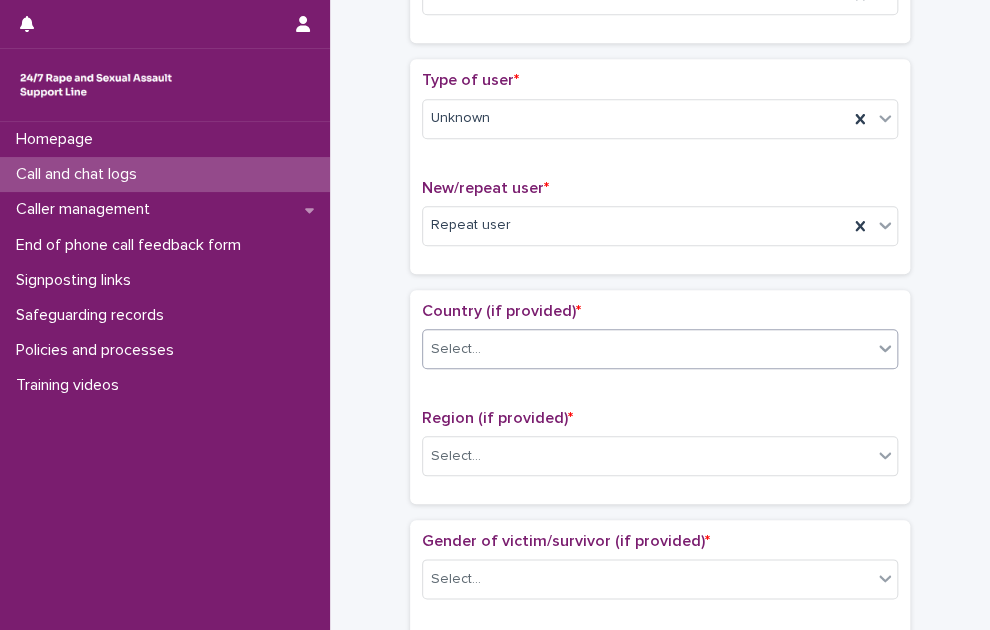 click on "Country (if provided) * Select..." at bounding box center [660, 343] 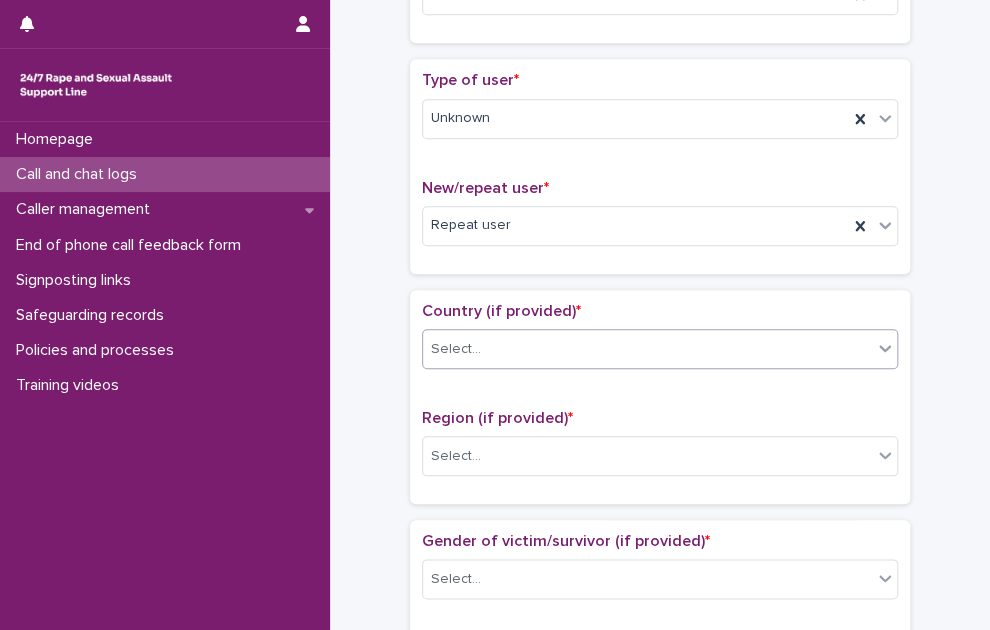 click on "Select..." at bounding box center [647, 349] 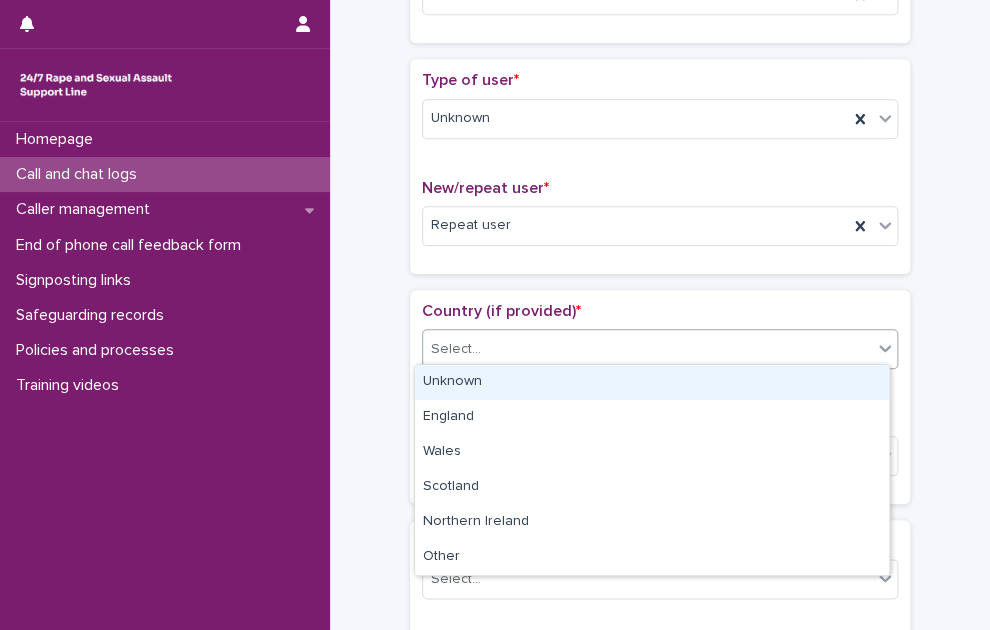 click on "Unknown" at bounding box center [652, 382] 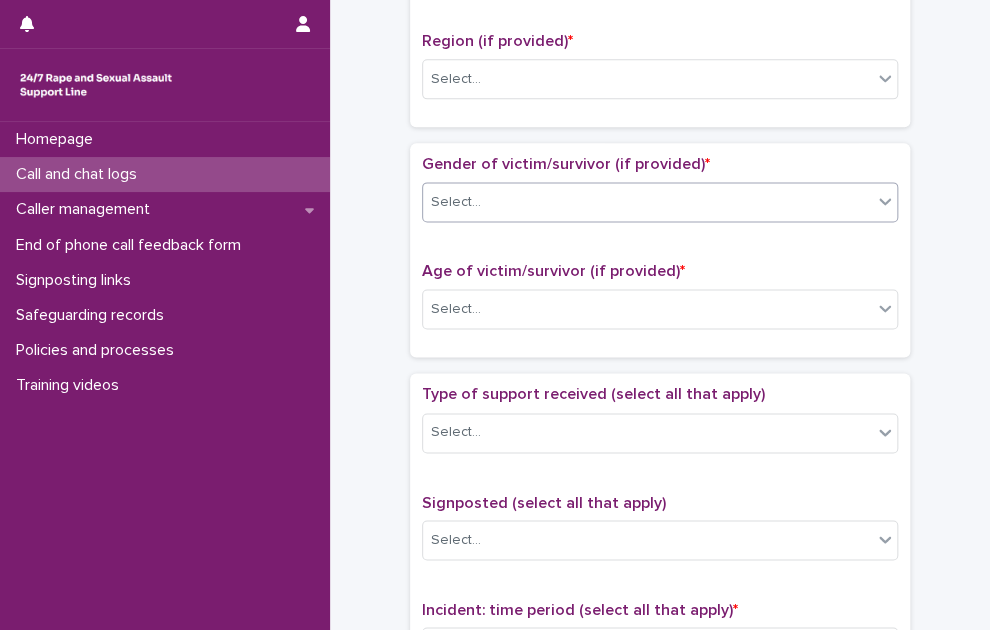 scroll, scrollTop: 800, scrollLeft: 0, axis: vertical 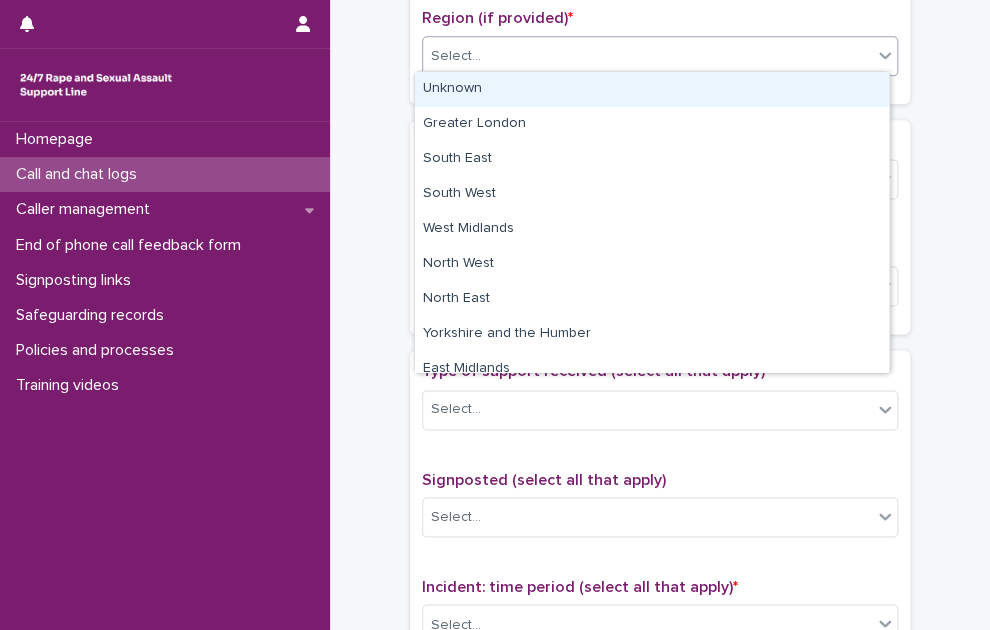 click on "Select..." at bounding box center (647, 56) 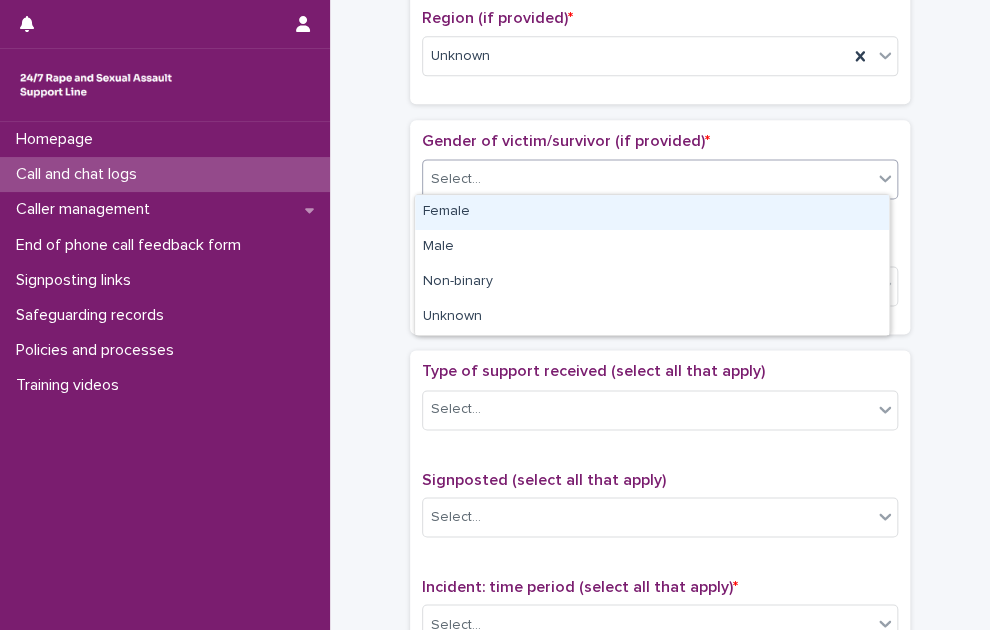 click on "Select..." at bounding box center [647, 179] 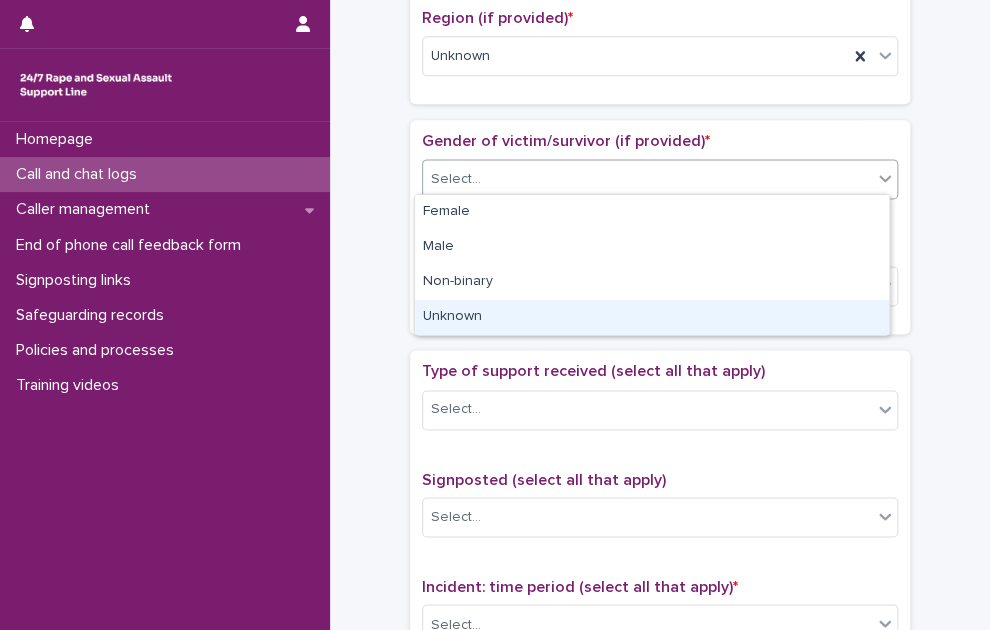 click on "Unknown" at bounding box center [652, 317] 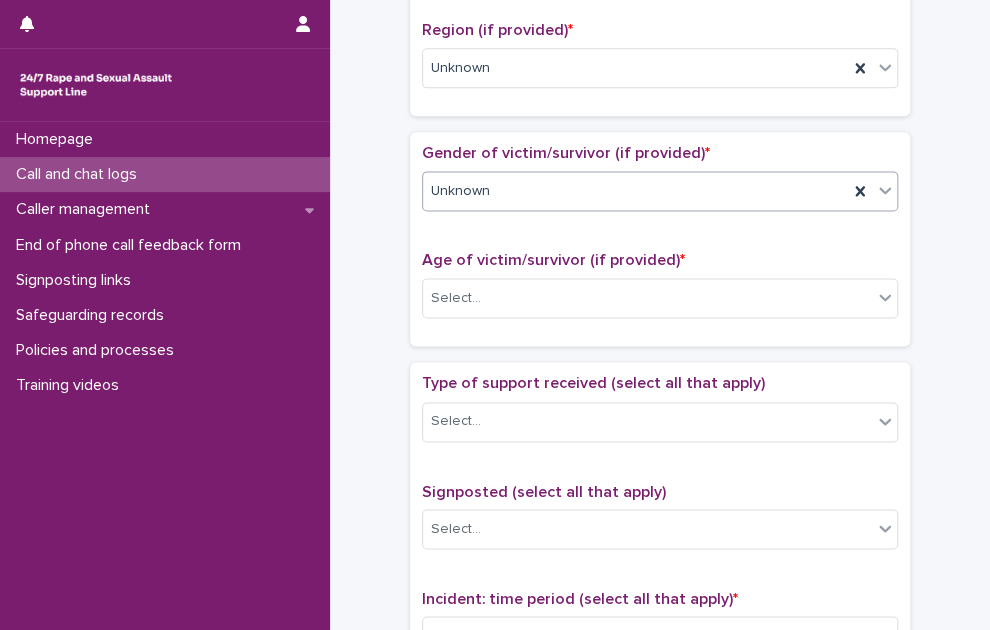 scroll, scrollTop: 800, scrollLeft: 0, axis: vertical 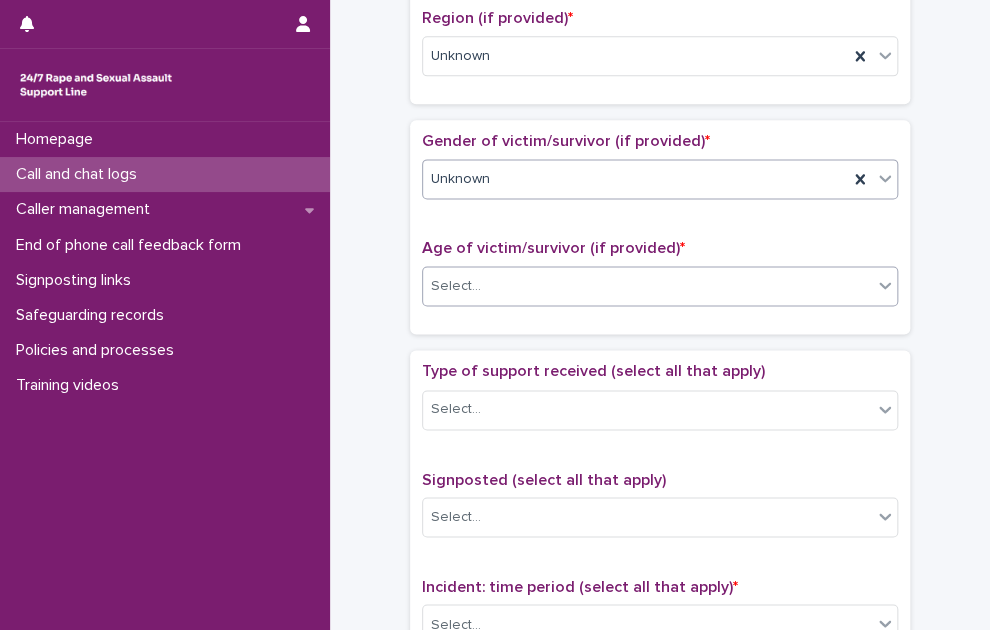 click on "Select..." at bounding box center [647, 286] 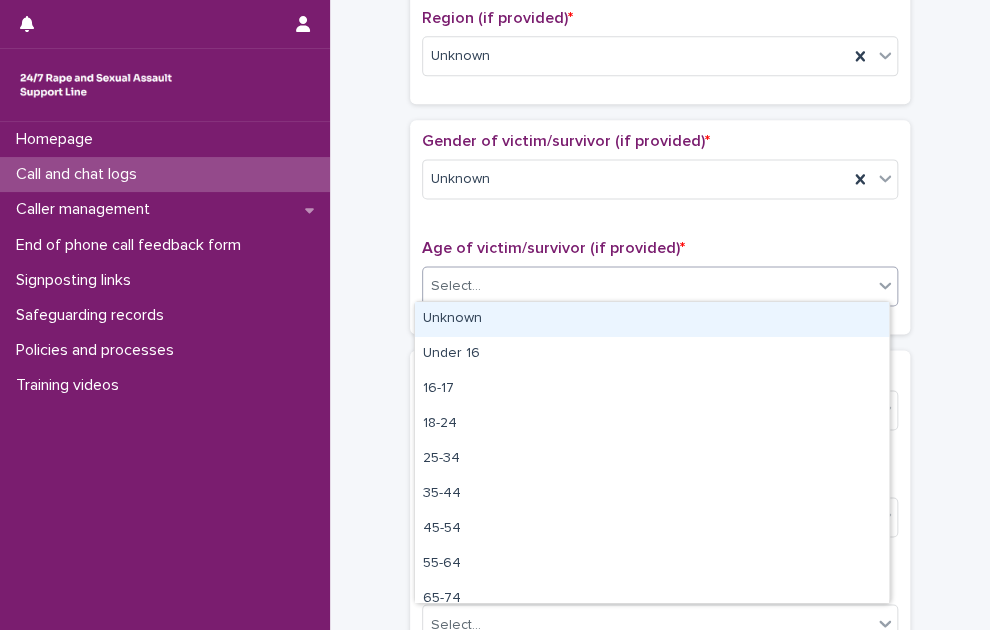 click on "Unknown" at bounding box center [652, 319] 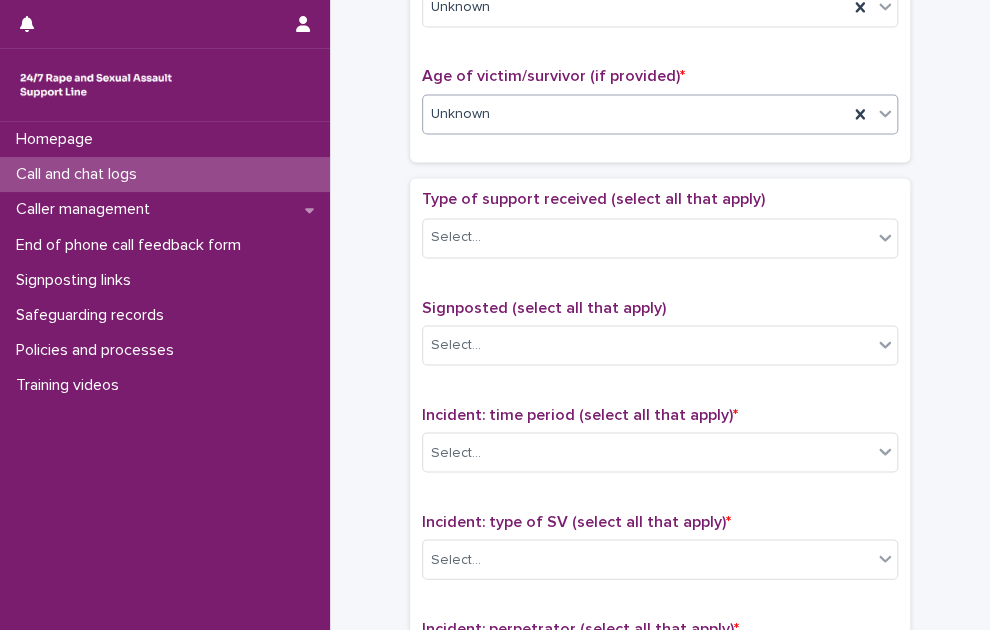 scroll, scrollTop: 1000, scrollLeft: 0, axis: vertical 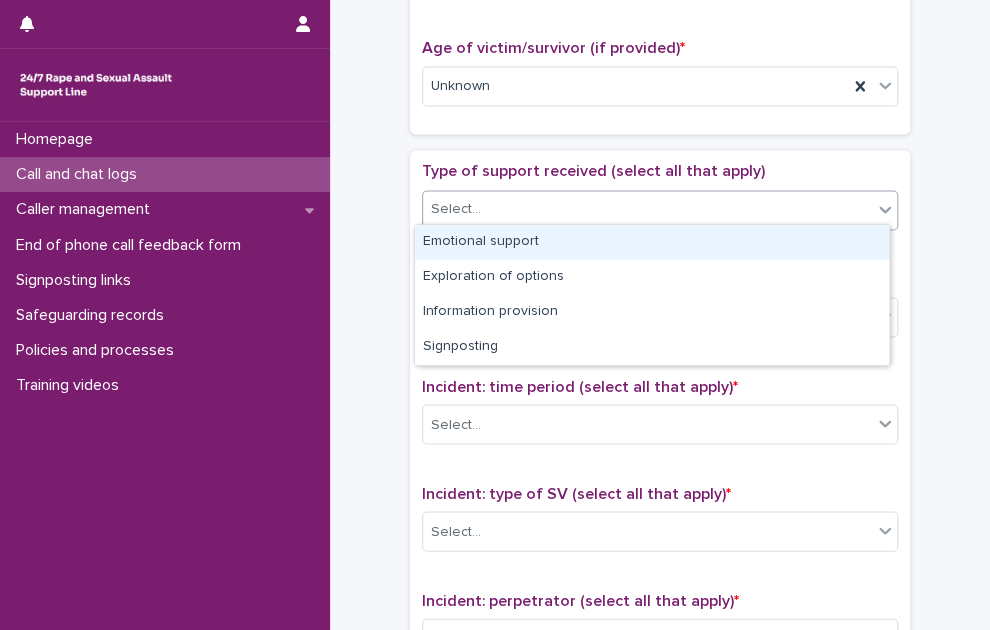 click at bounding box center [484, 208] 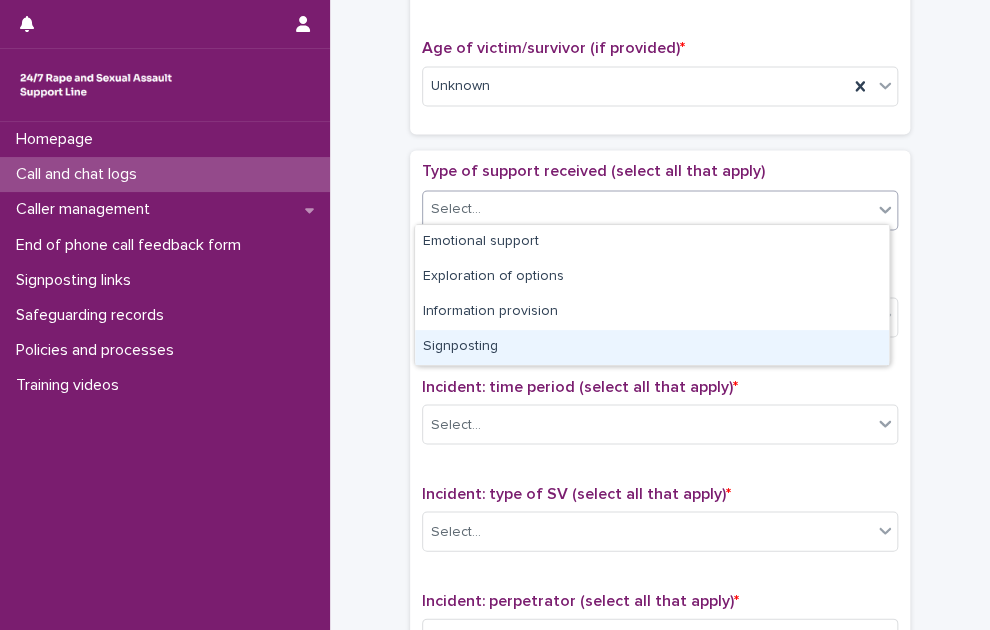 click on "**********" at bounding box center [660, 35] 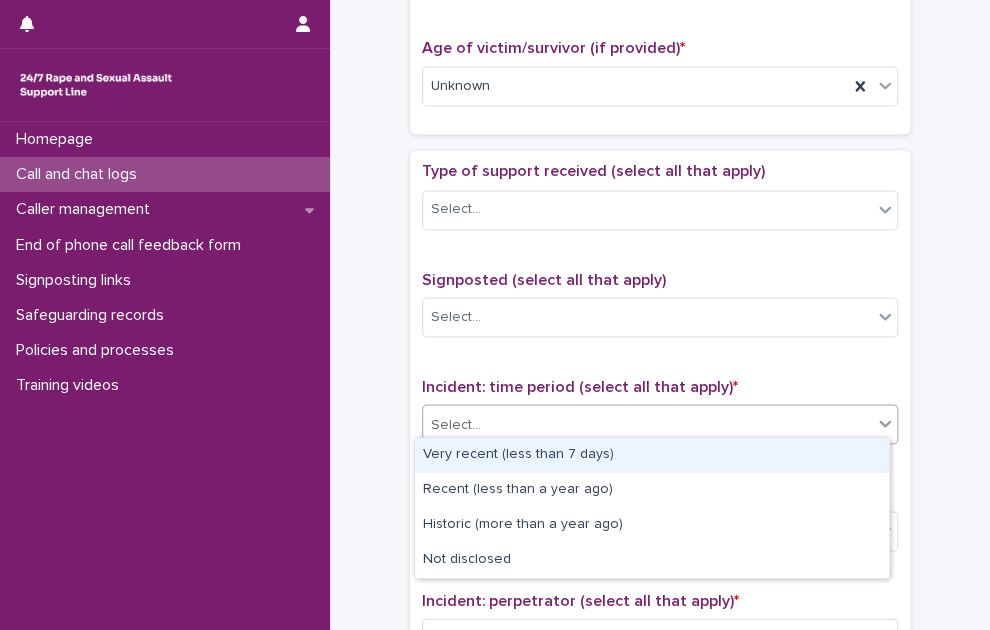click on "Select..." at bounding box center (647, 424) 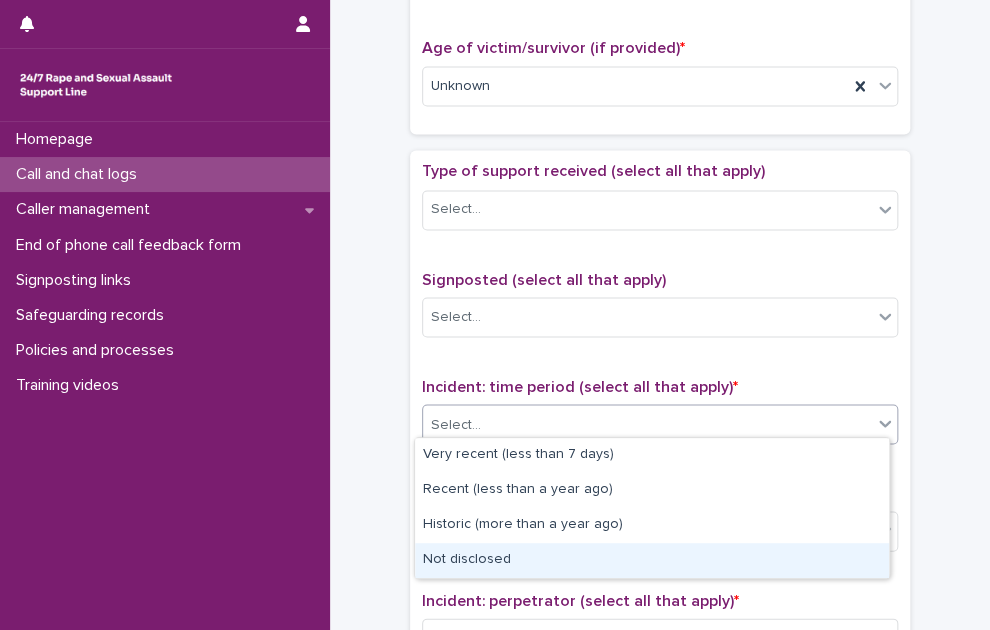 click on "Not disclosed" at bounding box center [652, 560] 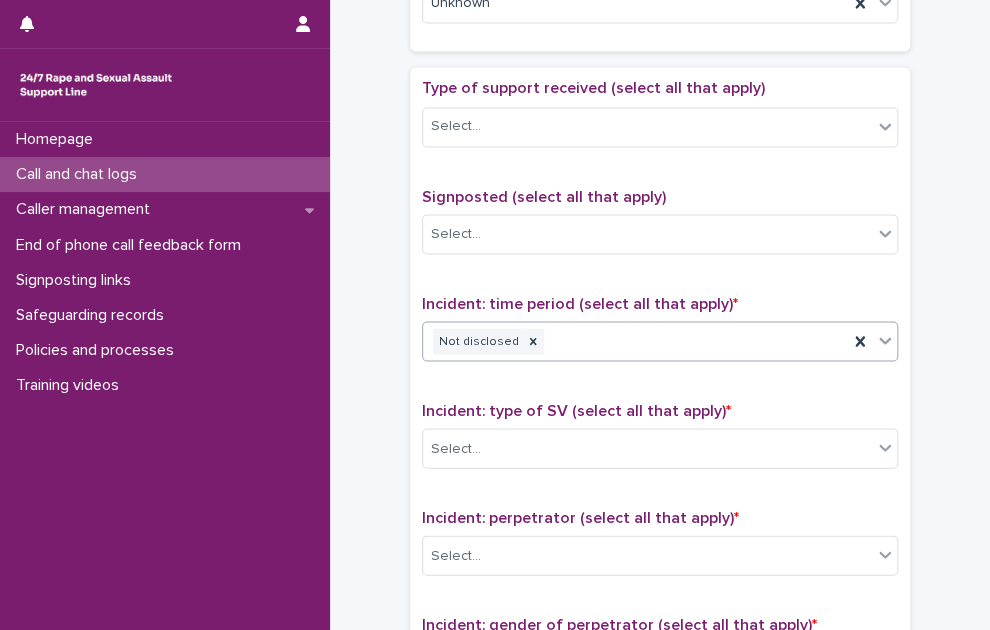 scroll, scrollTop: 1200, scrollLeft: 0, axis: vertical 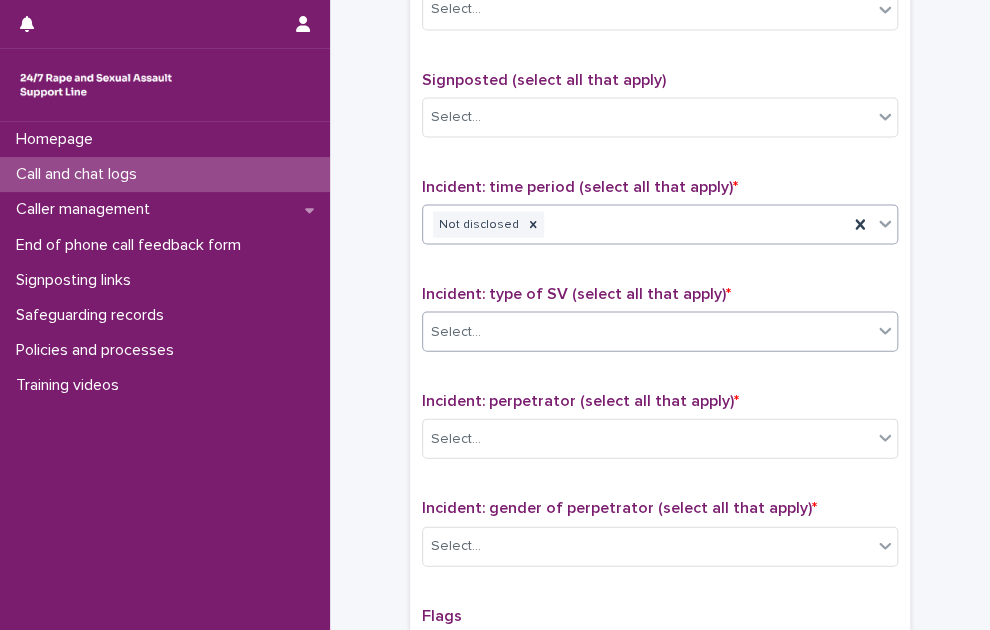 click on "Select..." at bounding box center (647, 331) 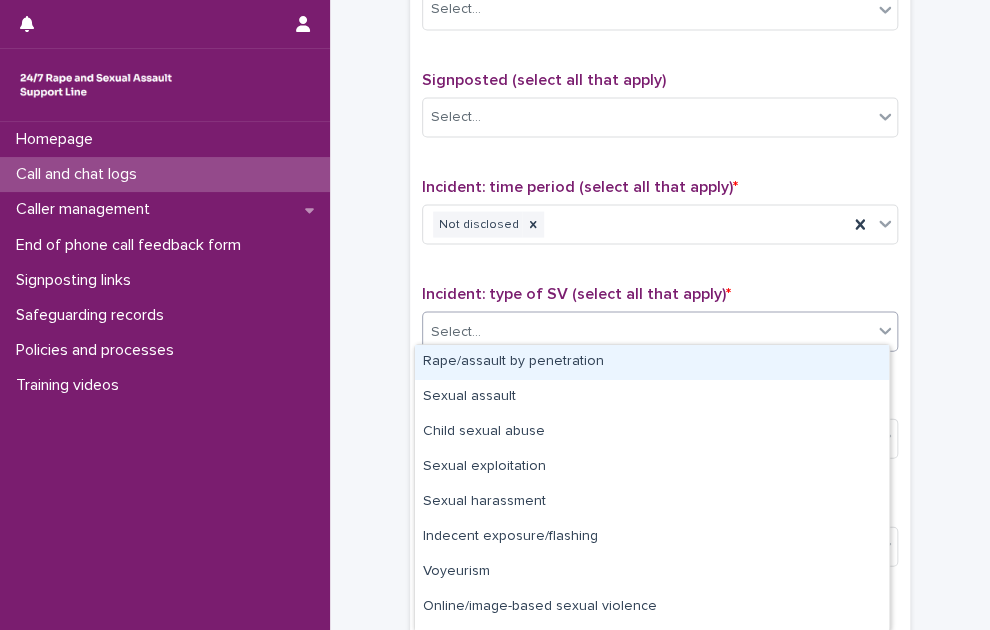 scroll, scrollTop: 64, scrollLeft: 0, axis: vertical 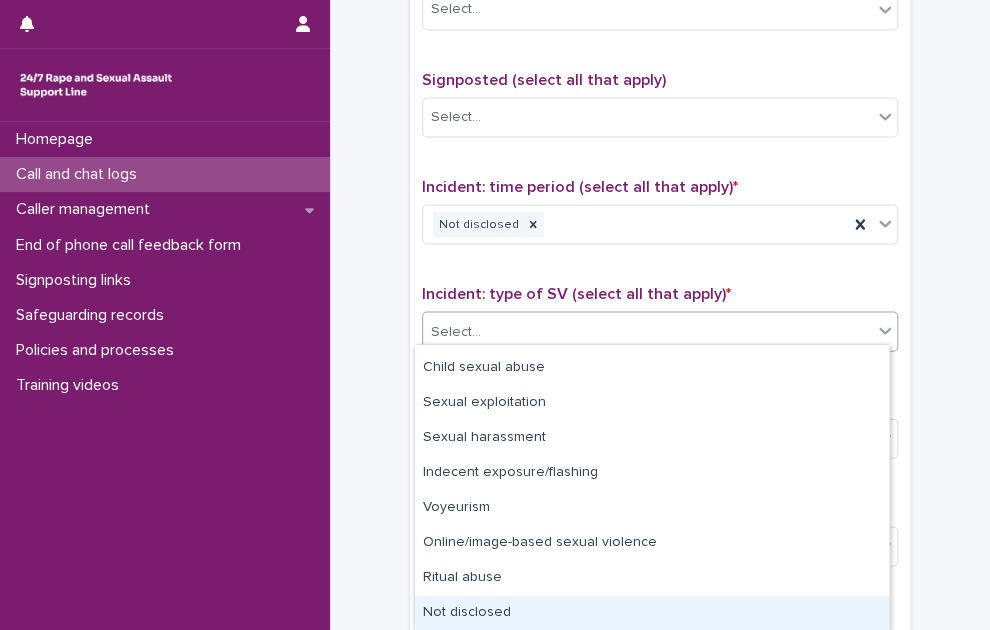 drag, startPoint x: 478, startPoint y: 593, endPoint x: 468, endPoint y: 600, distance: 12.206555 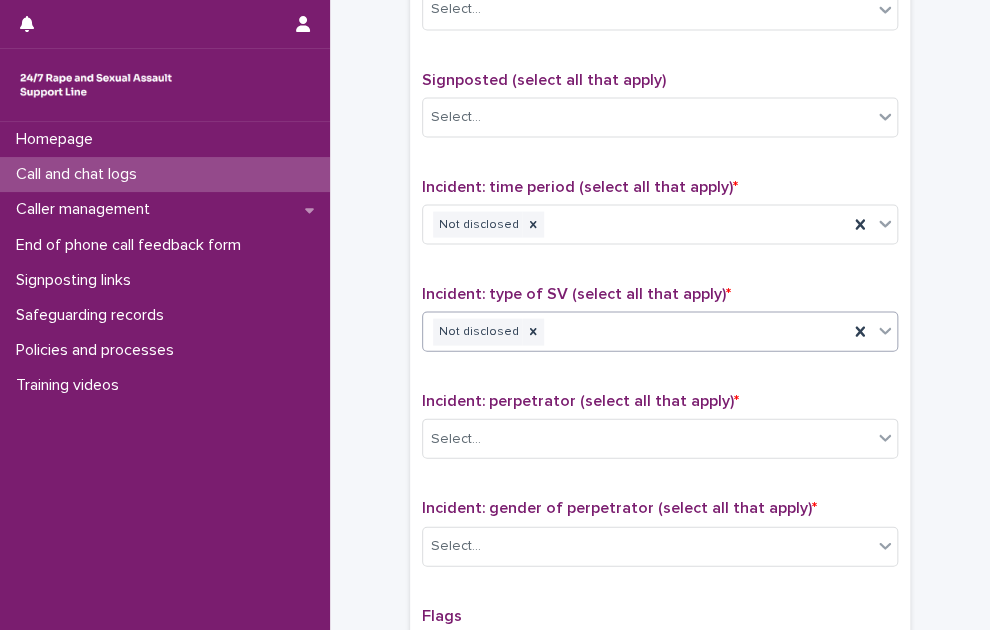 scroll, scrollTop: 1400, scrollLeft: 0, axis: vertical 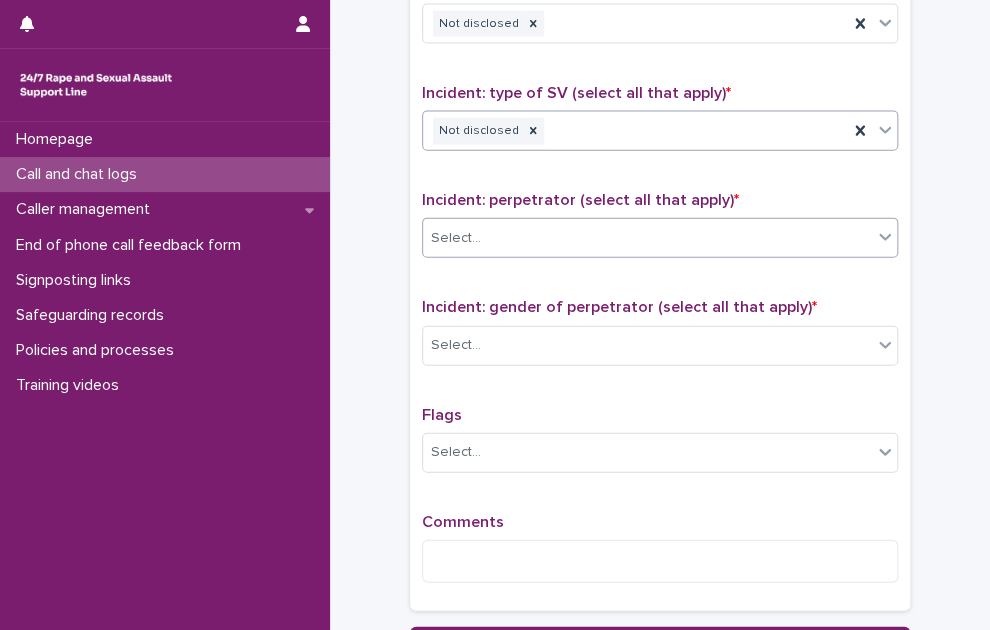 click on "Select..." at bounding box center [647, 238] 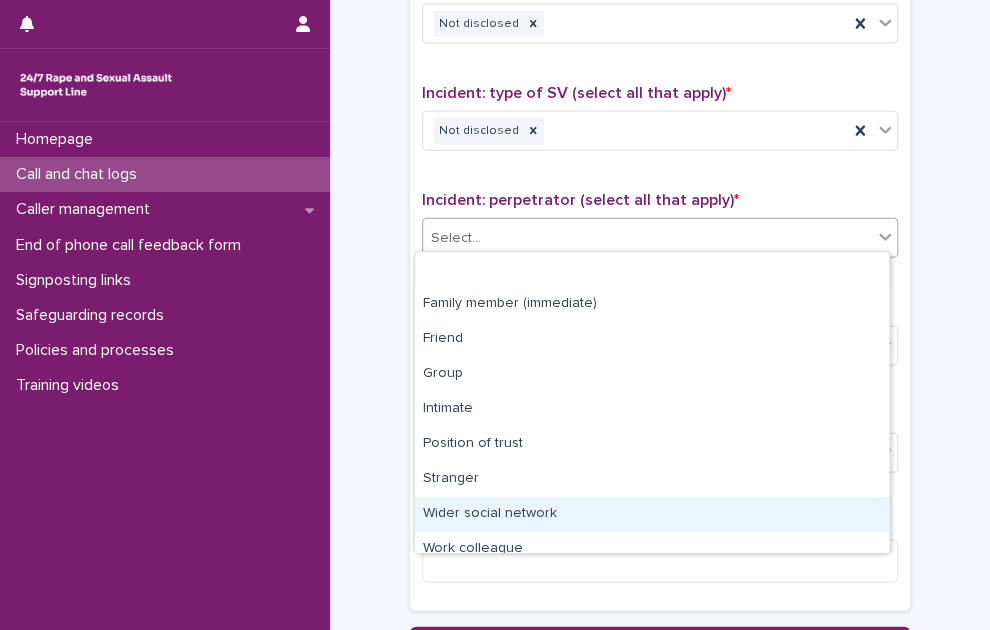 scroll, scrollTop: 84, scrollLeft: 0, axis: vertical 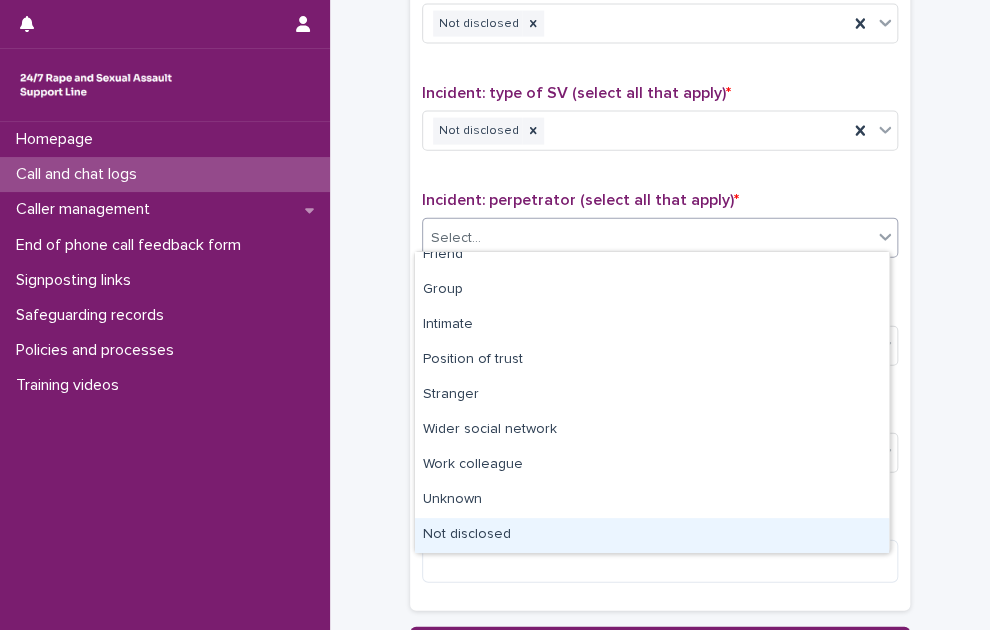 click on "Not disclosed" at bounding box center (652, 535) 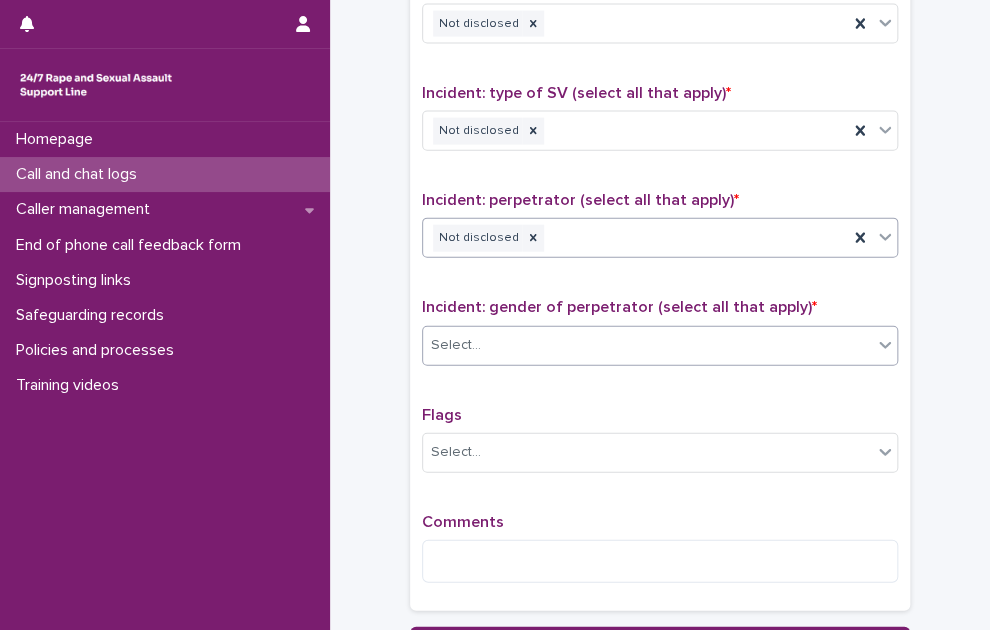 click on "Select..." at bounding box center [647, 345] 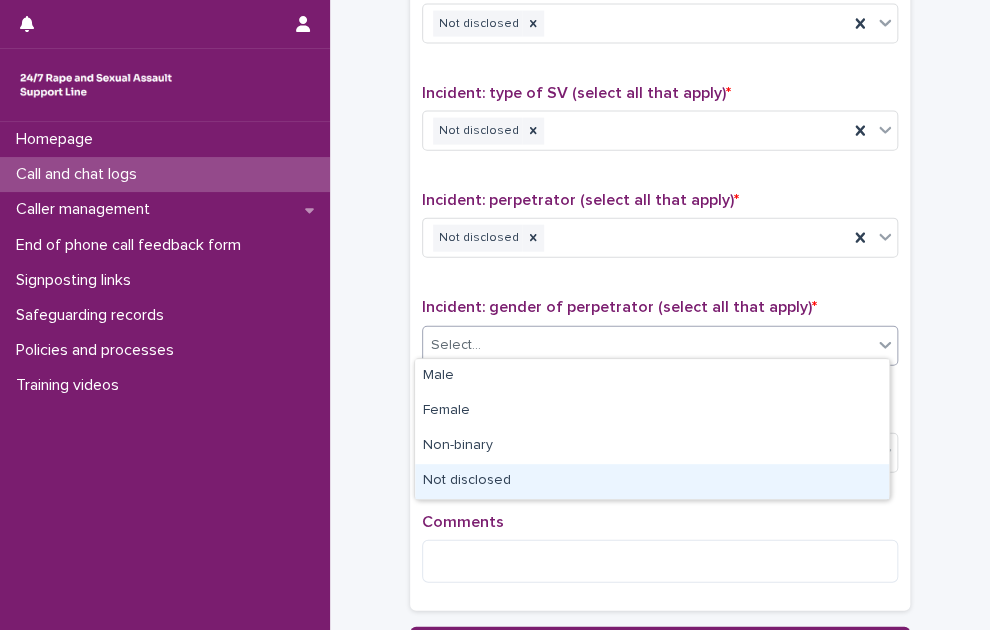 click on "Not disclosed" at bounding box center (652, 481) 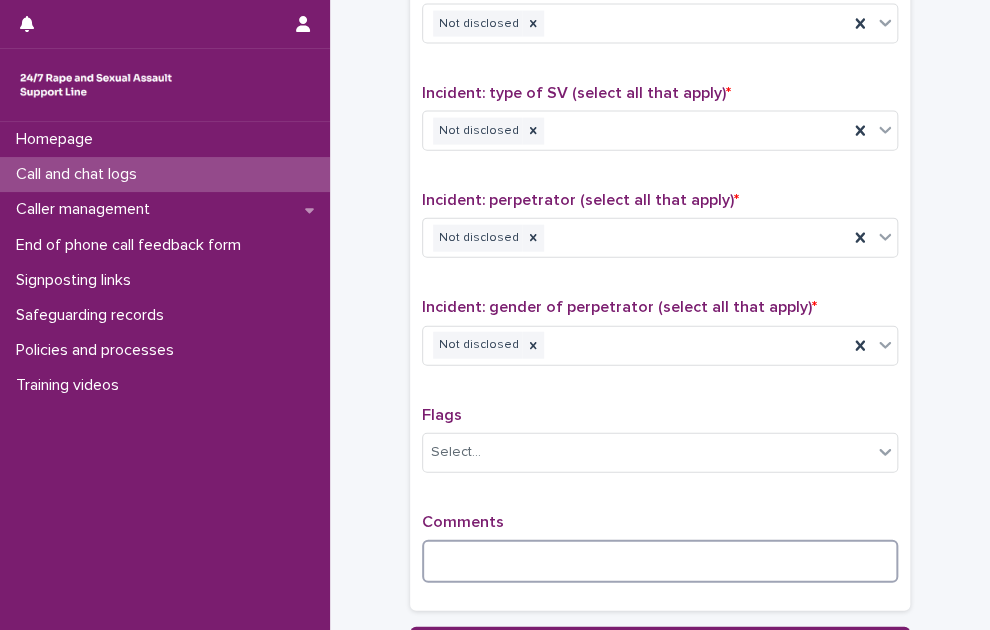 drag, startPoint x: 491, startPoint y: 558, endPoint x: 955, endPoint y: 394, distance: 492.13007 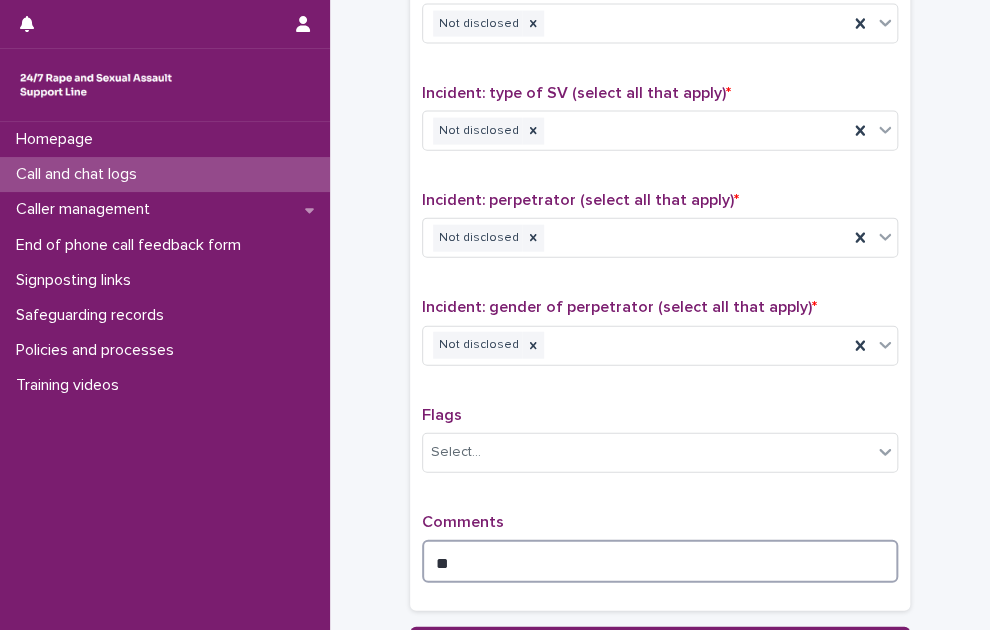 type on "*" 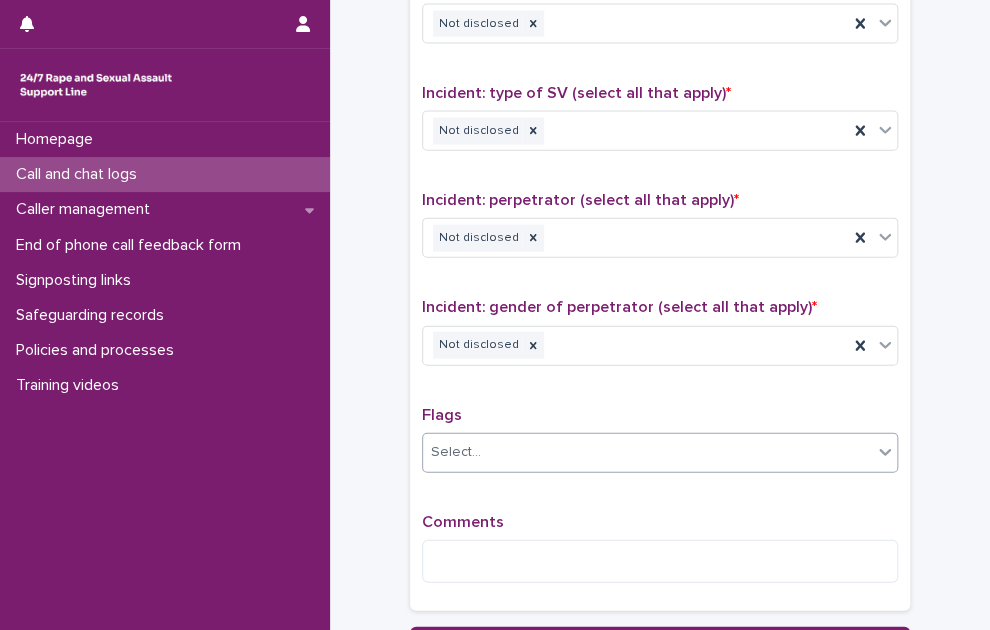 click on "Select..." at bounding box center (647, 452) 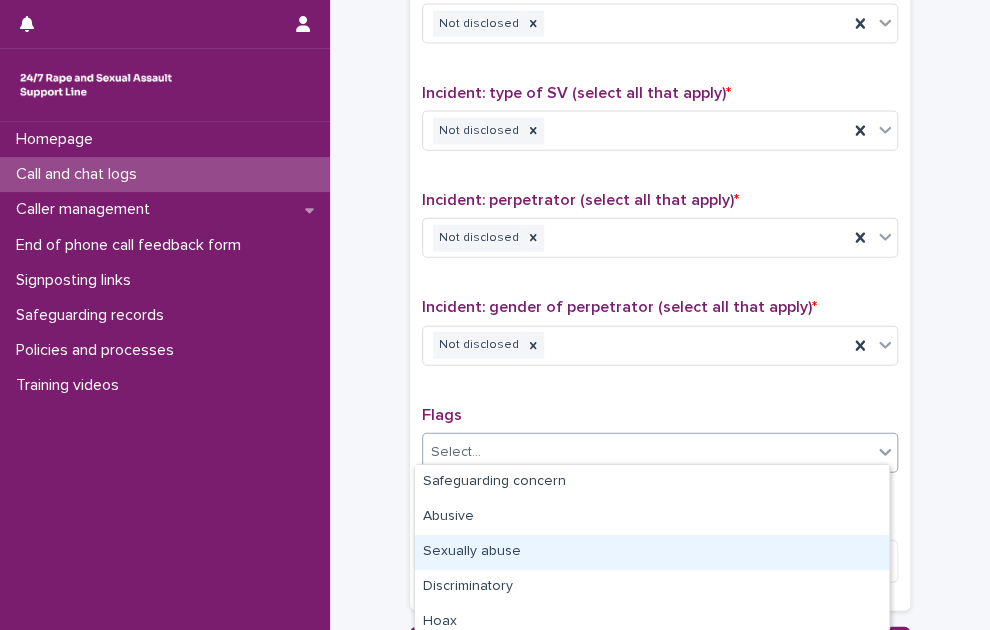 drag, startPoint x: 723, startPoint y: 497, endPoint x: 700, endPoint y: 557, distance: 64.25729 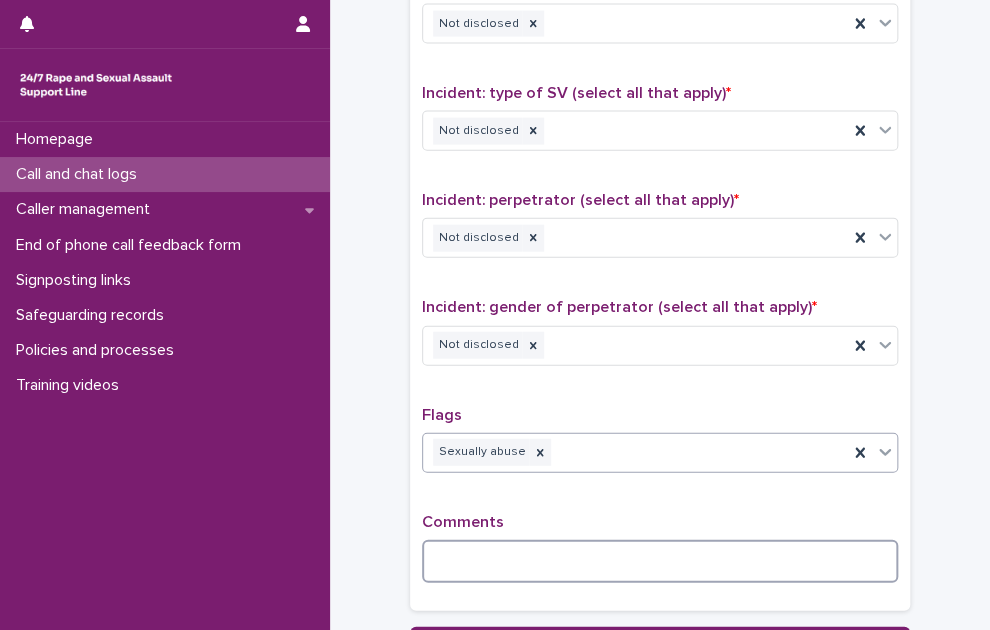 click at bounding box center [660, 561] 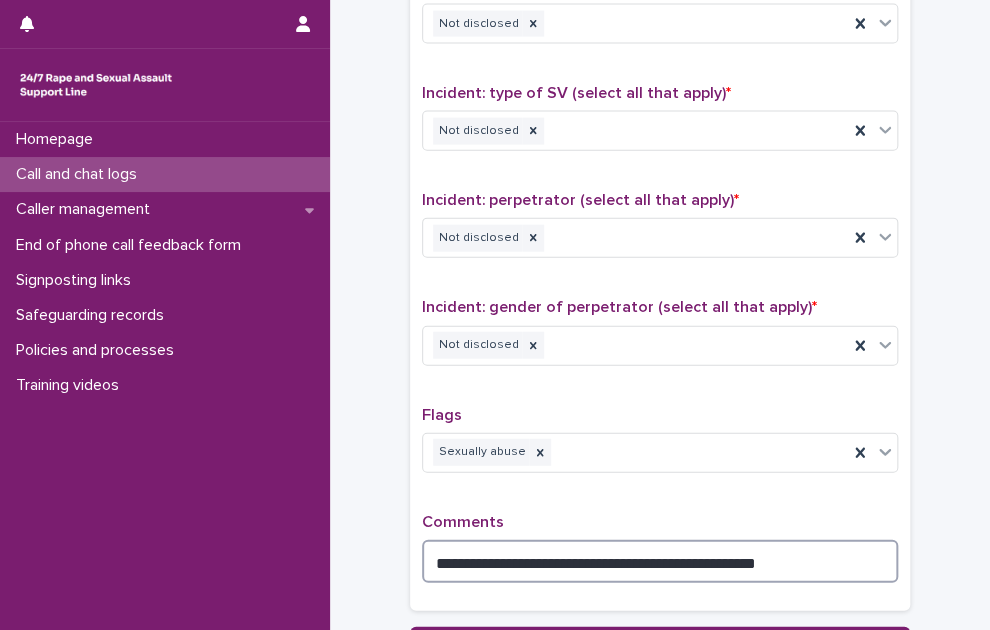 click on "**********" at bounding box center [660, 561] 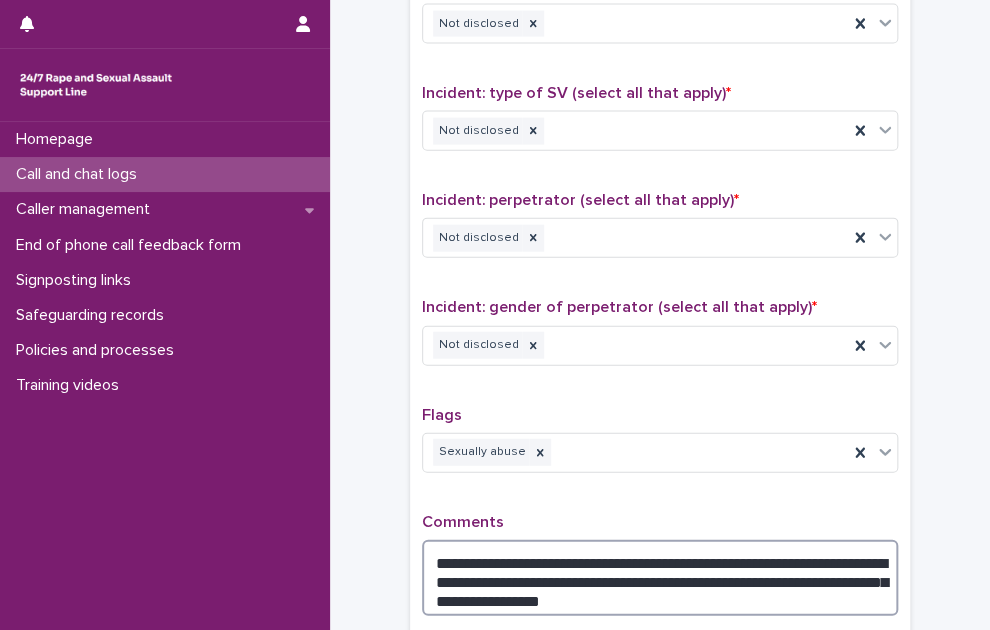click on "**********" at bounding box center (660, 578) 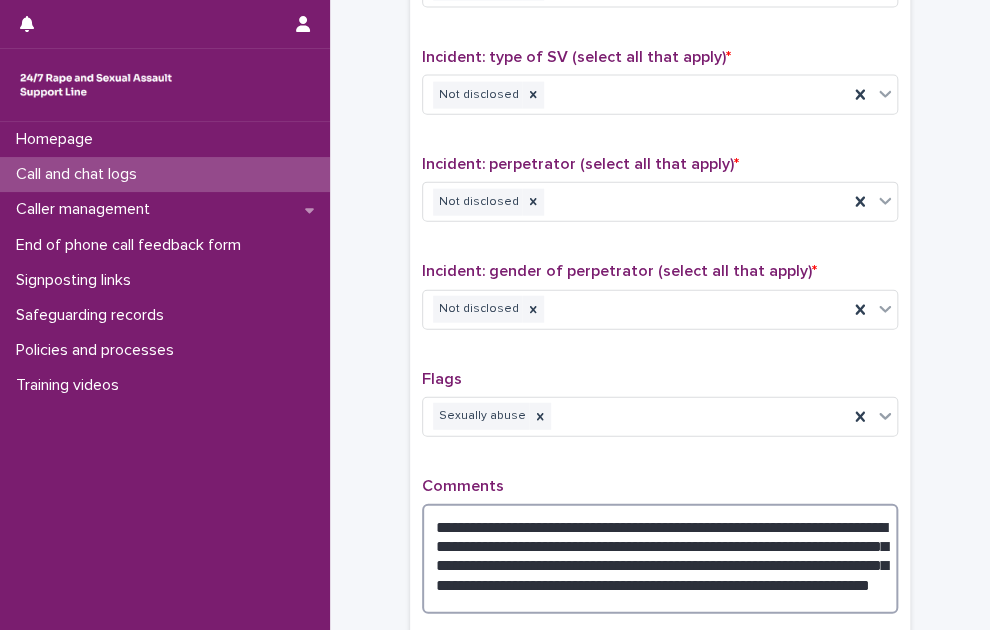 scroll, scrollTop: 1500, scrollLeft: 0, axis: vertical 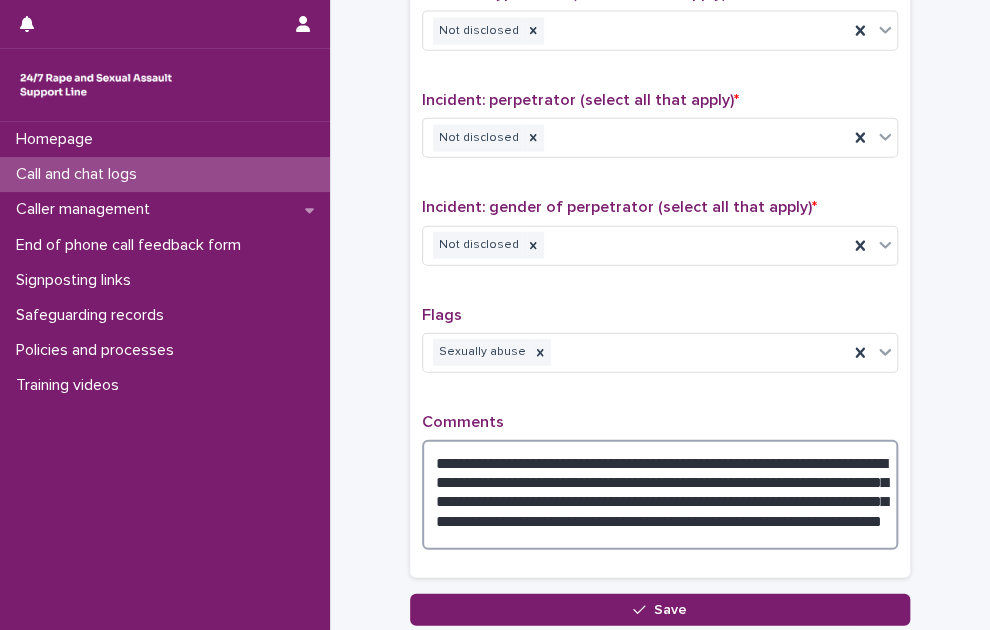 click on "**********" at bounding box center (660, 495) 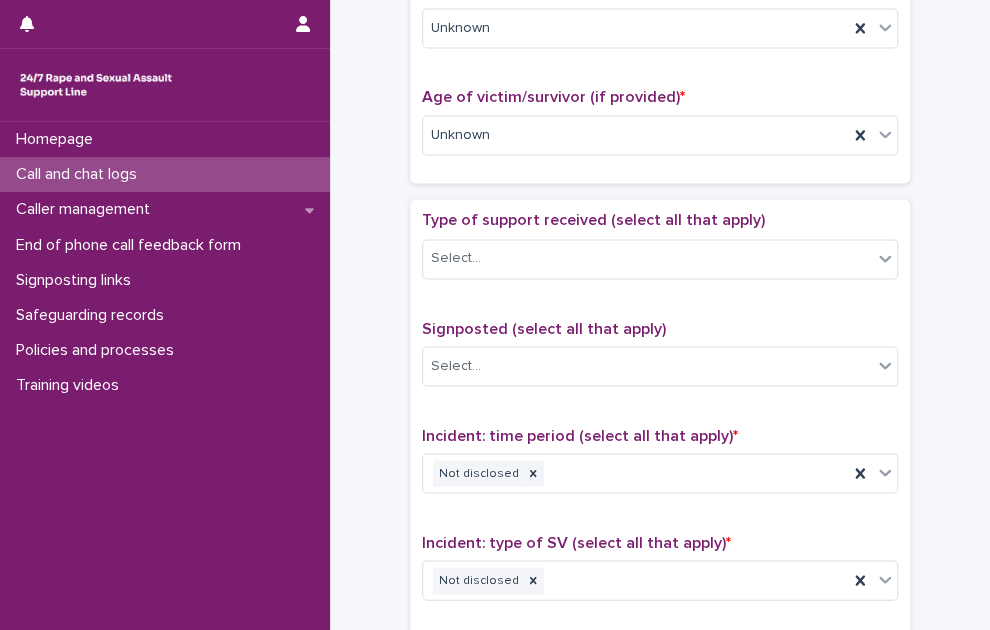 scroll, scrollTop: 1644, scrollLeft: 0, axis: vertical 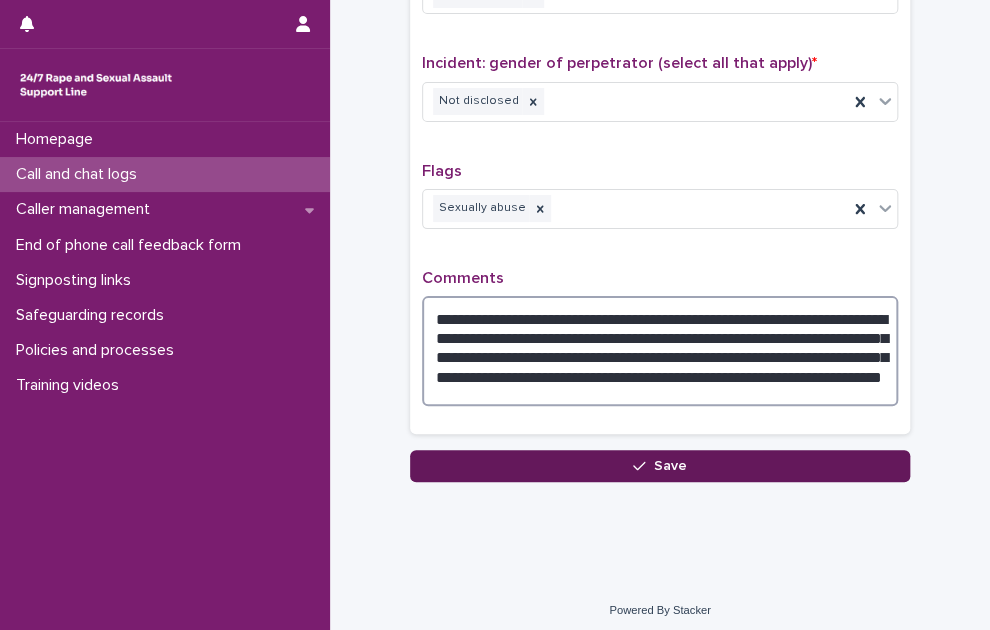 type on "**********" 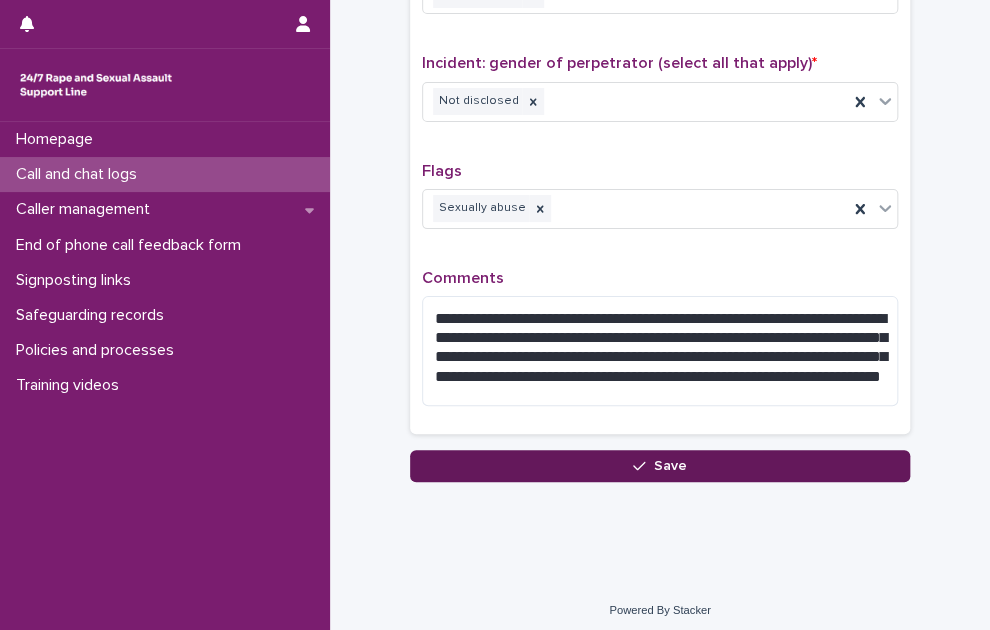 click on "Save" at bounding box center (660, 466) 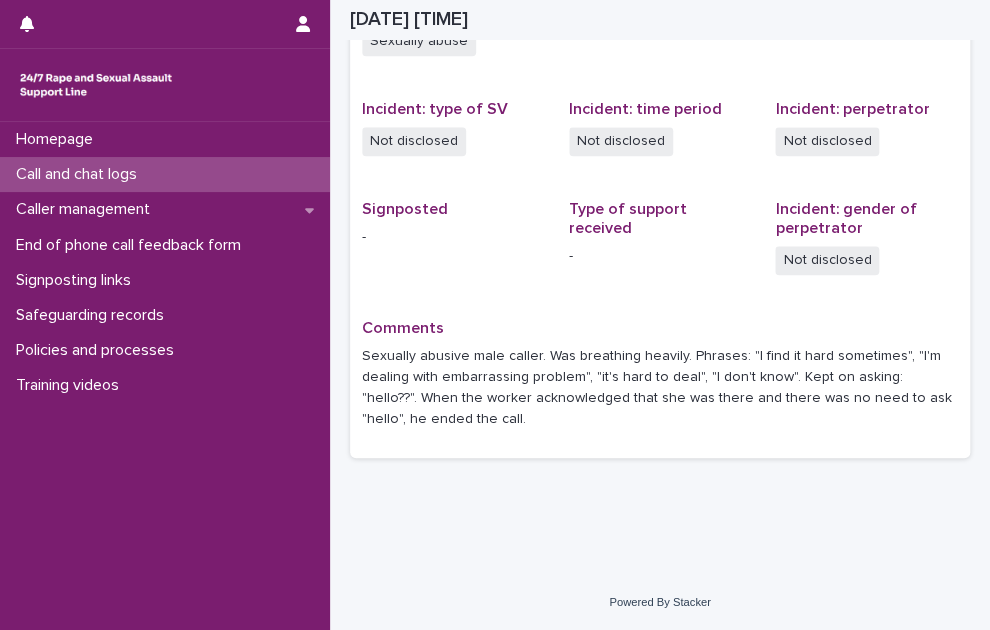 scroll, scrollTop: 67, scrollLeft: 0, axis: vertical 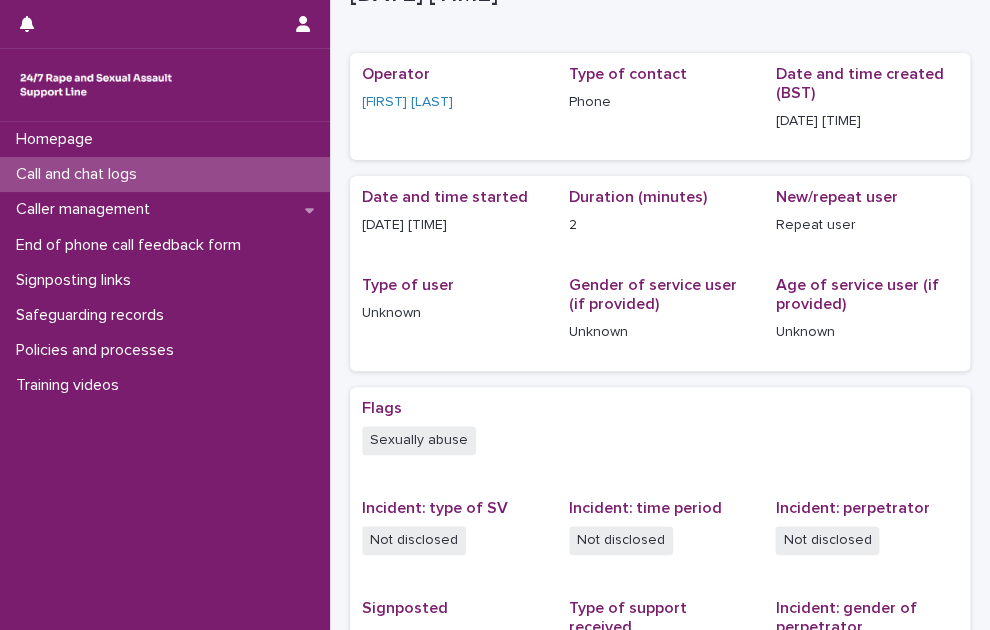 click on "Call and chat logs" at bounding box center [165, 174] 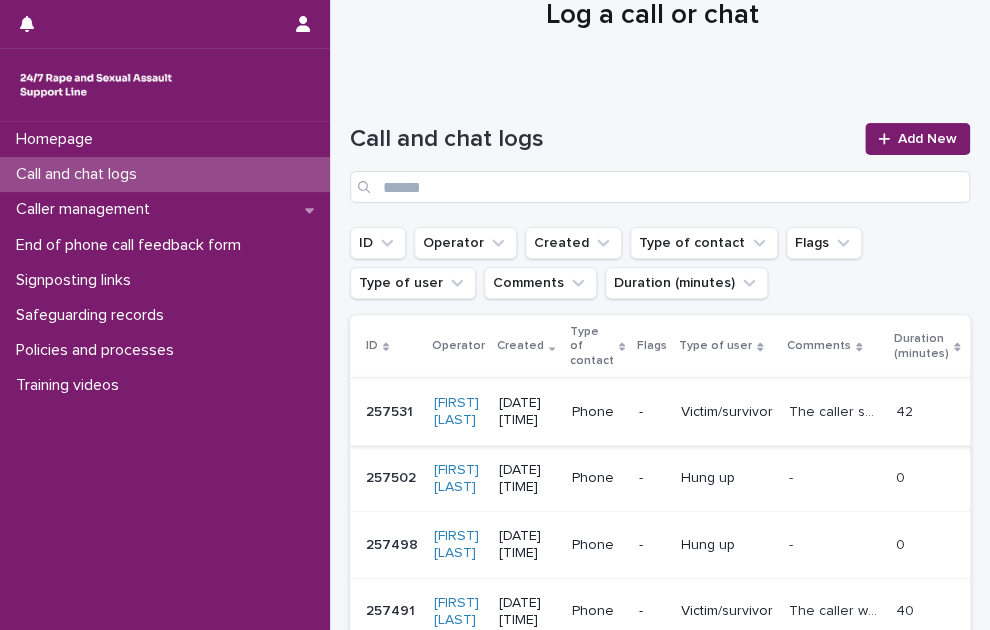 scroll, scrollTop: 0, scrollLeft: 0, axis: both 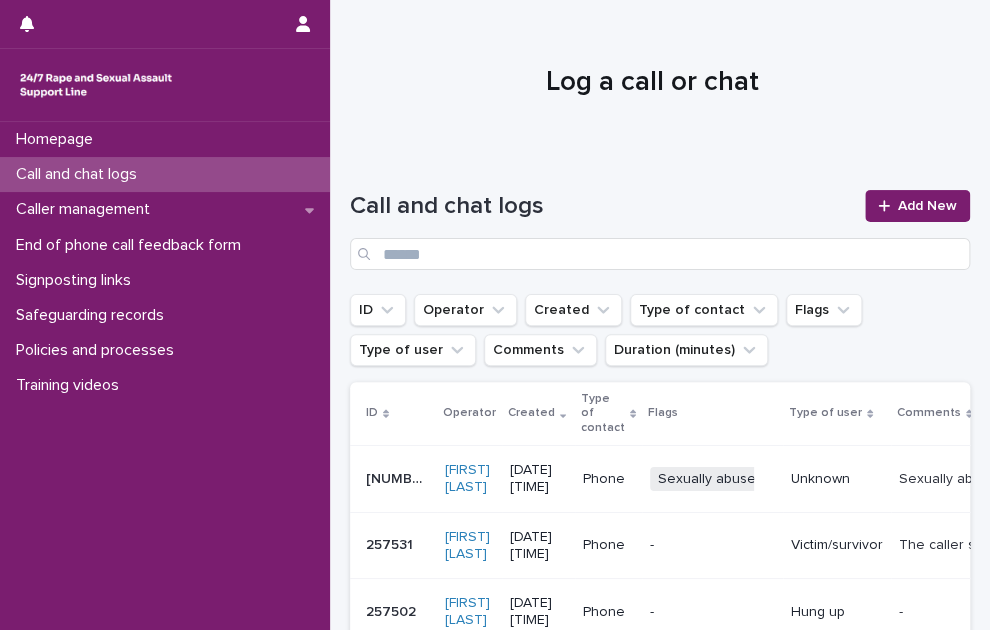 click on "Sexually abusive male caller. Was breathing heavily. Phrases: "I find it hard sometimes", "I'm dealing with embarrassing problem", "it's hard to deal", "I don't know". Kept on asking: "hello??". When the worker acknowledged that she was there and there was no need to ask "hello", he ended the call." at bounding box center [948, 477] 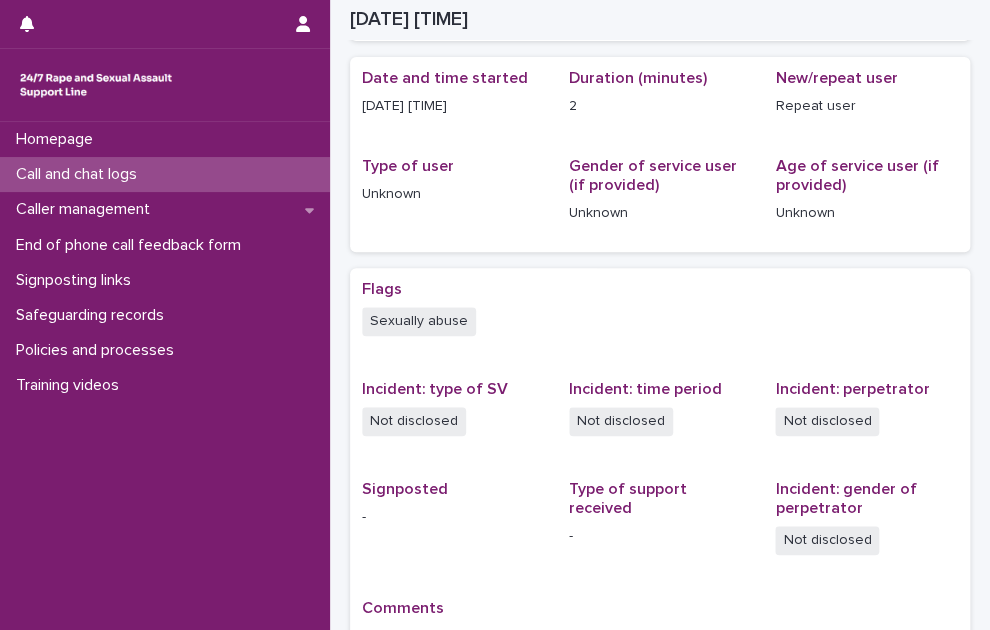 scroll, scrollTop: 0, scrollLeft: 0, axis: both 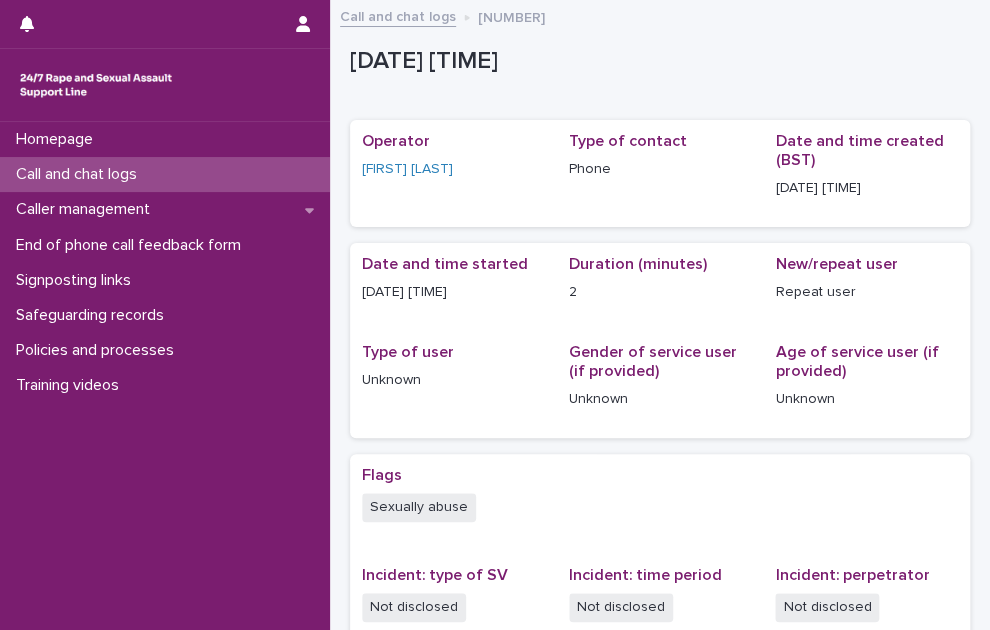 drag, startPoint x: 527, startPoint y: 13, endPoint x: 537, endPoint y: 21, distance: 12.806249 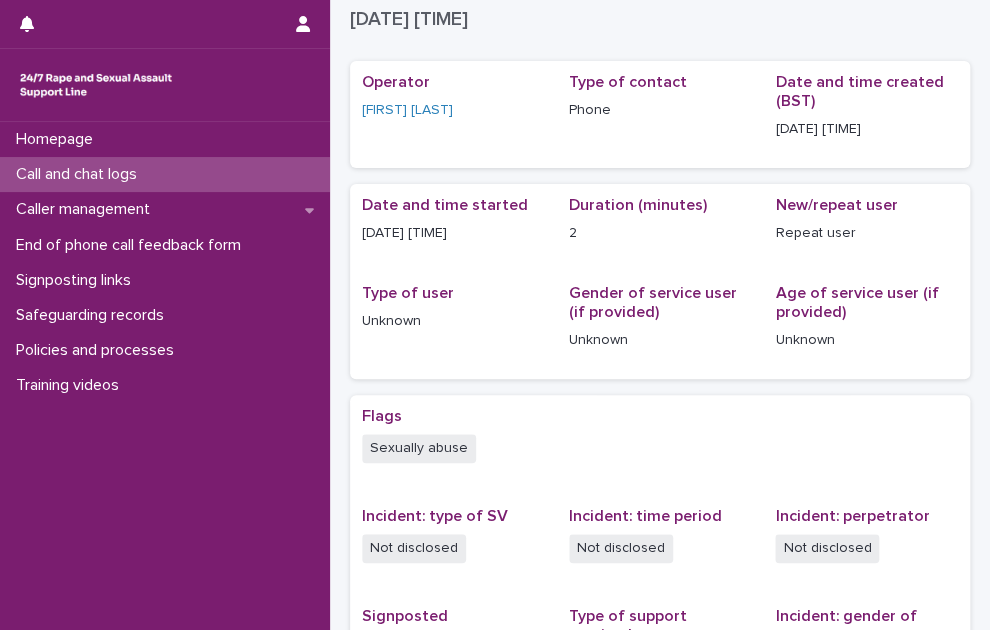 scroll, scrollTop: 0, scrollLeft: 0, axis: both 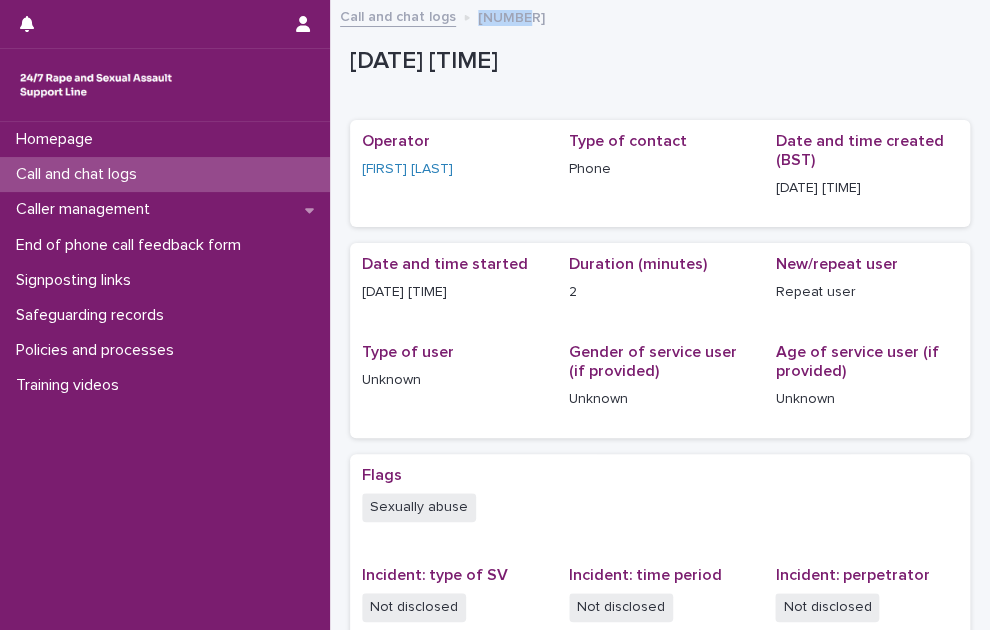 drag, startPoint x: 532, startPoint y: 10, endPoint x: 471, endPoint y: 10, distance: 61 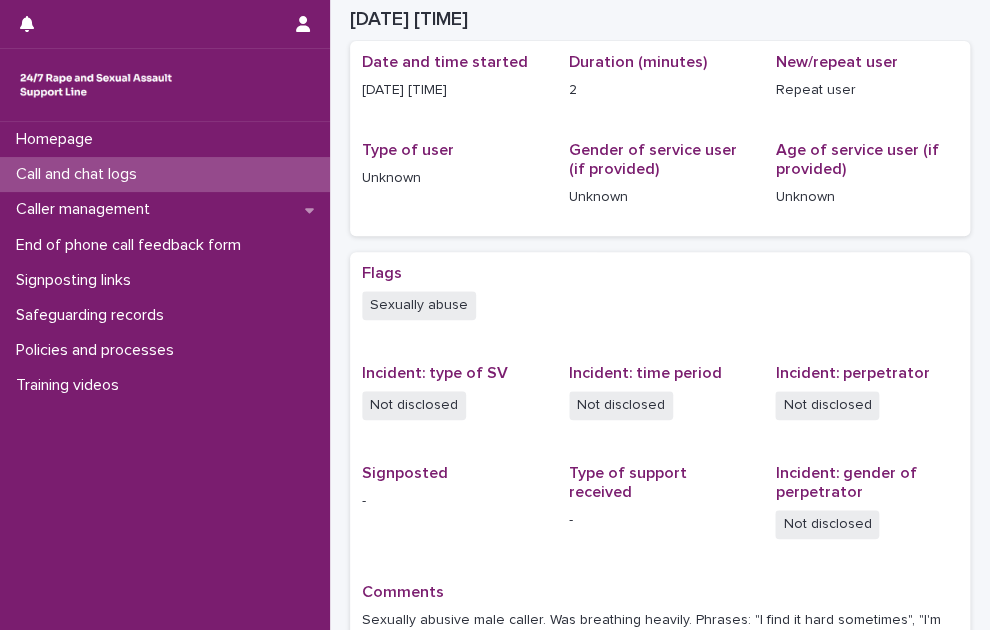 scroll, scrollTop: 0, scrollLeft: 0, axis: both 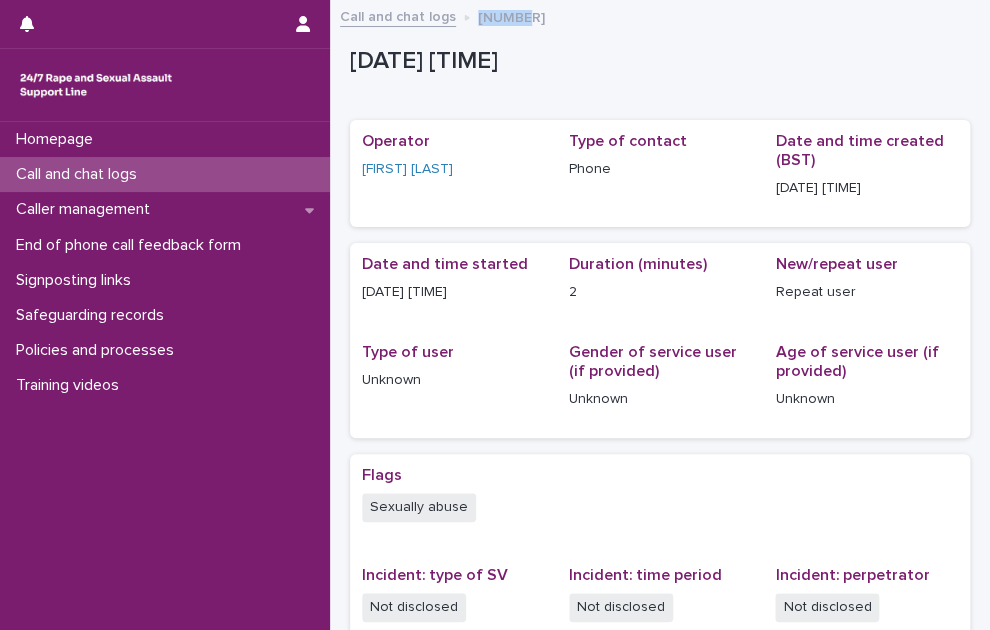 click on "Call and chat logs" at bounding box center [80, 174] 